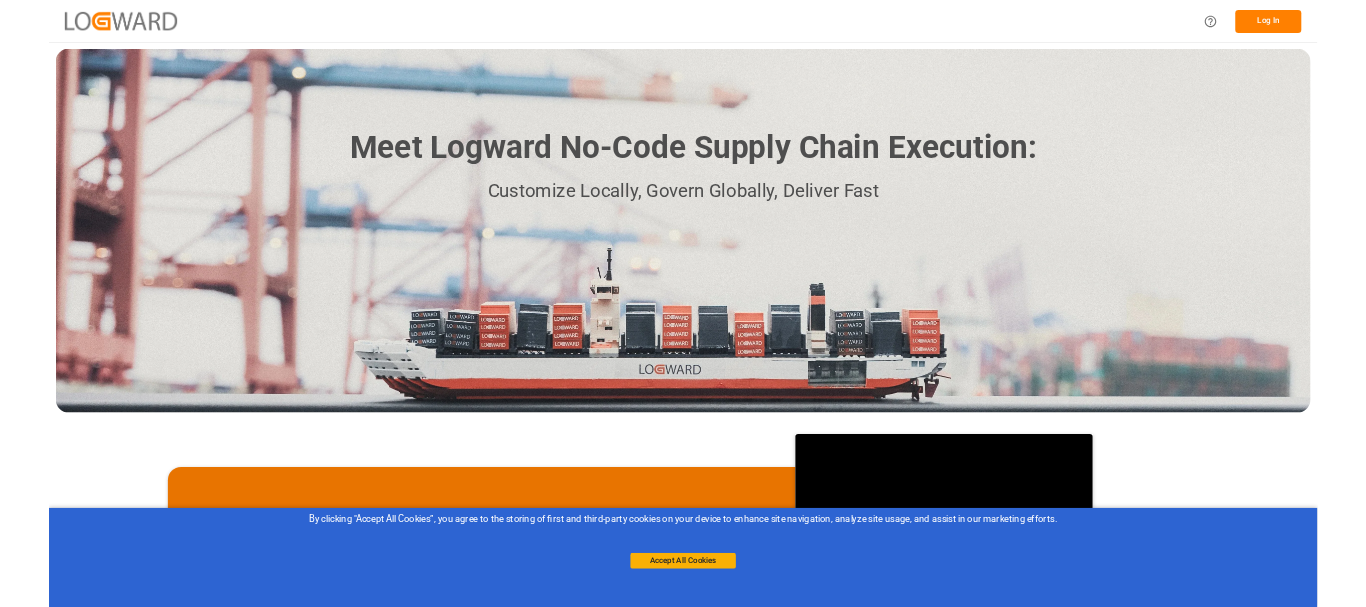 scroll, scrollTop: 0, scrollLeft: 0, axis: both 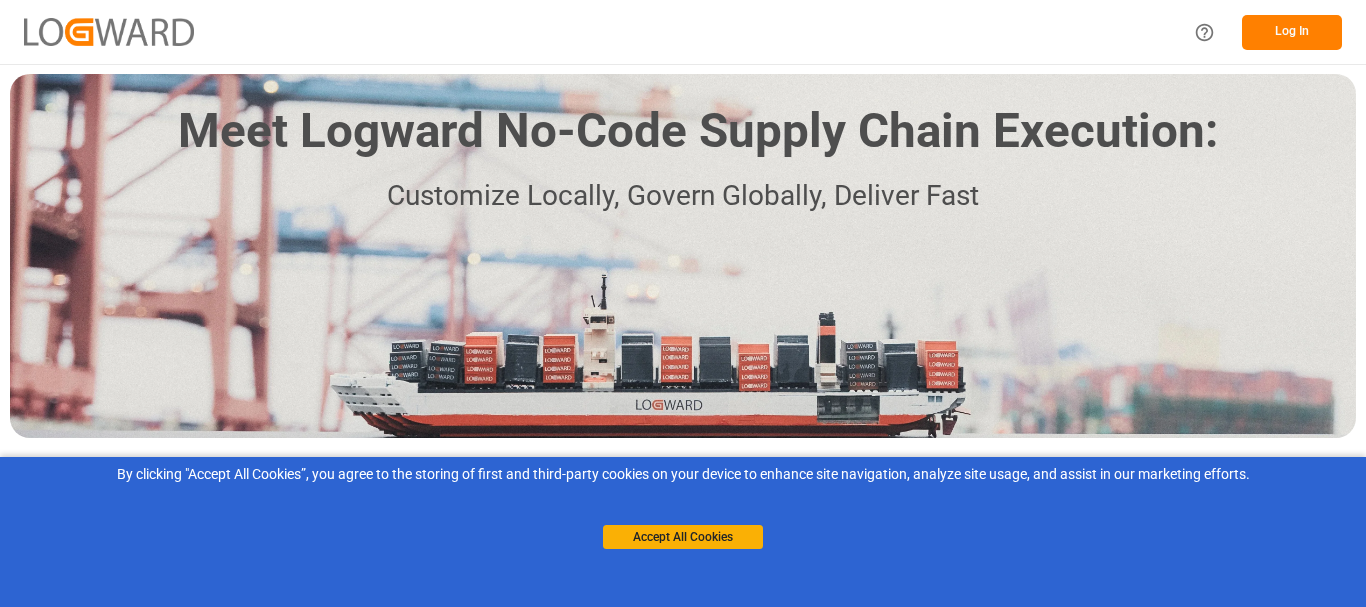 click on "Log In" at bounding box center (1292, 32) 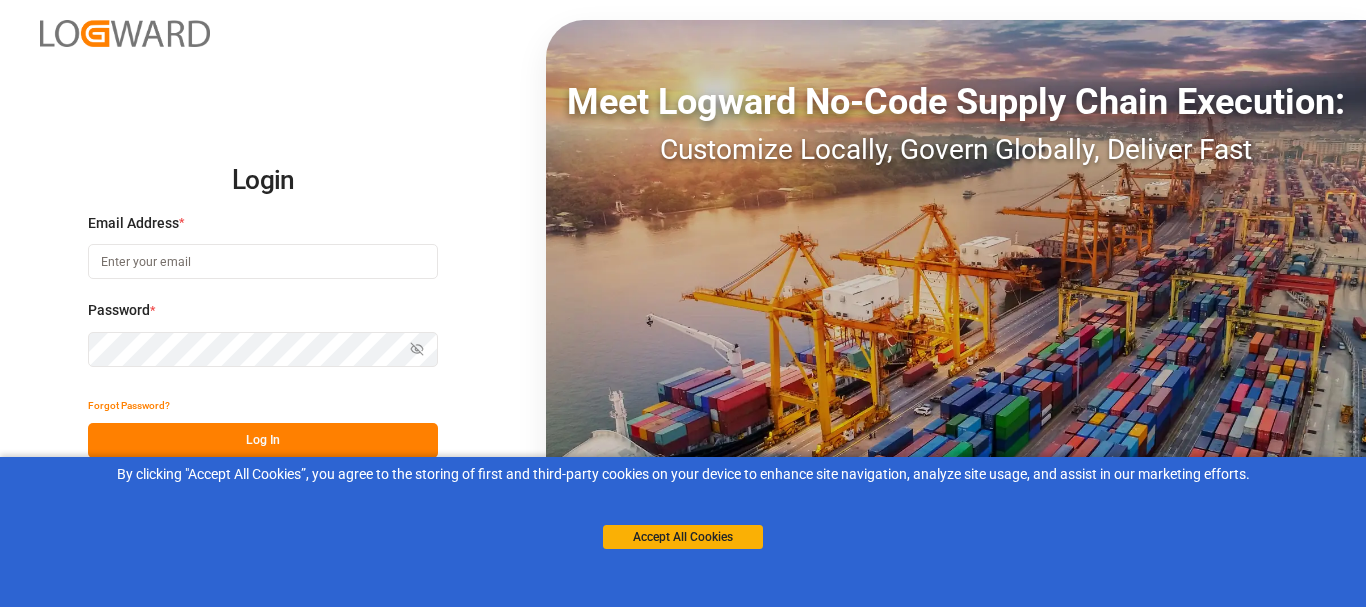 click at bounding box center (263, 261) 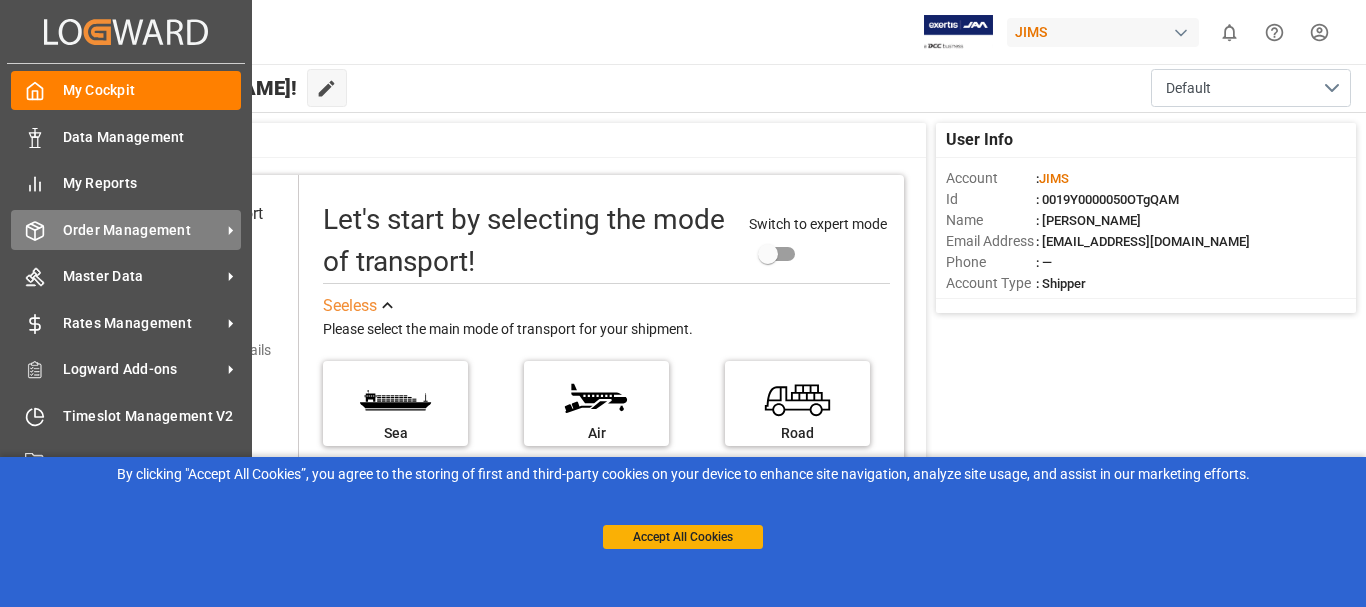 click on "Order Management" at bounding box center (142, 230) 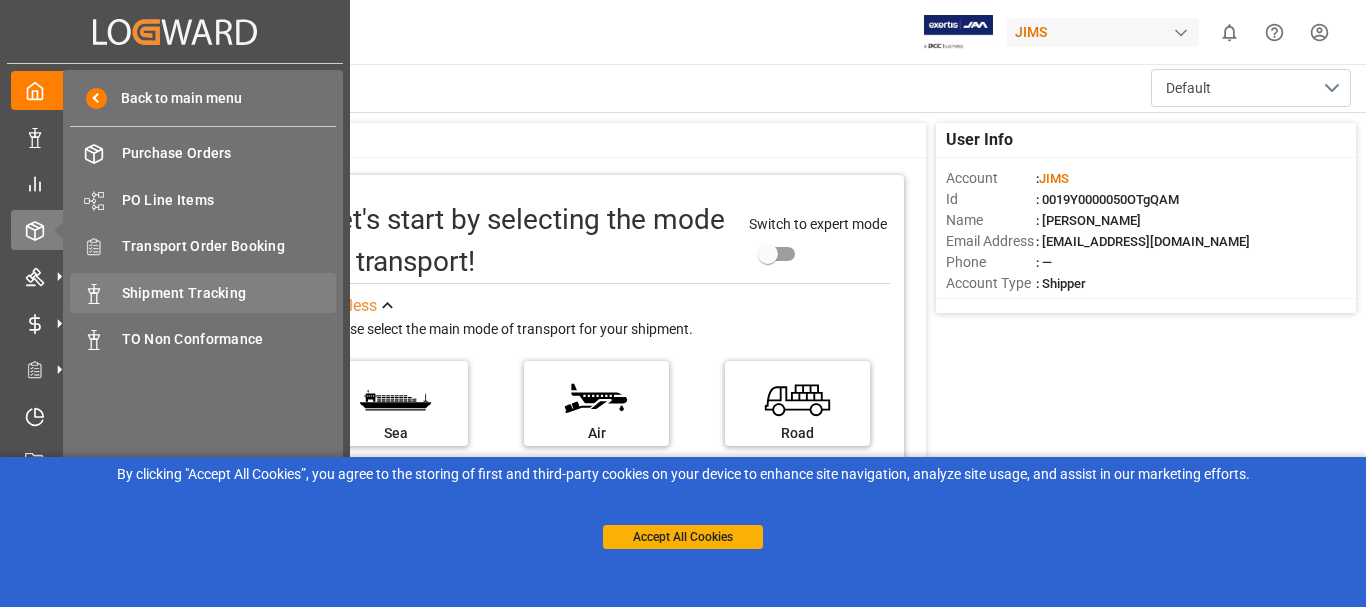 click on "Shipment Tracking" at bounding box center (229, 293) 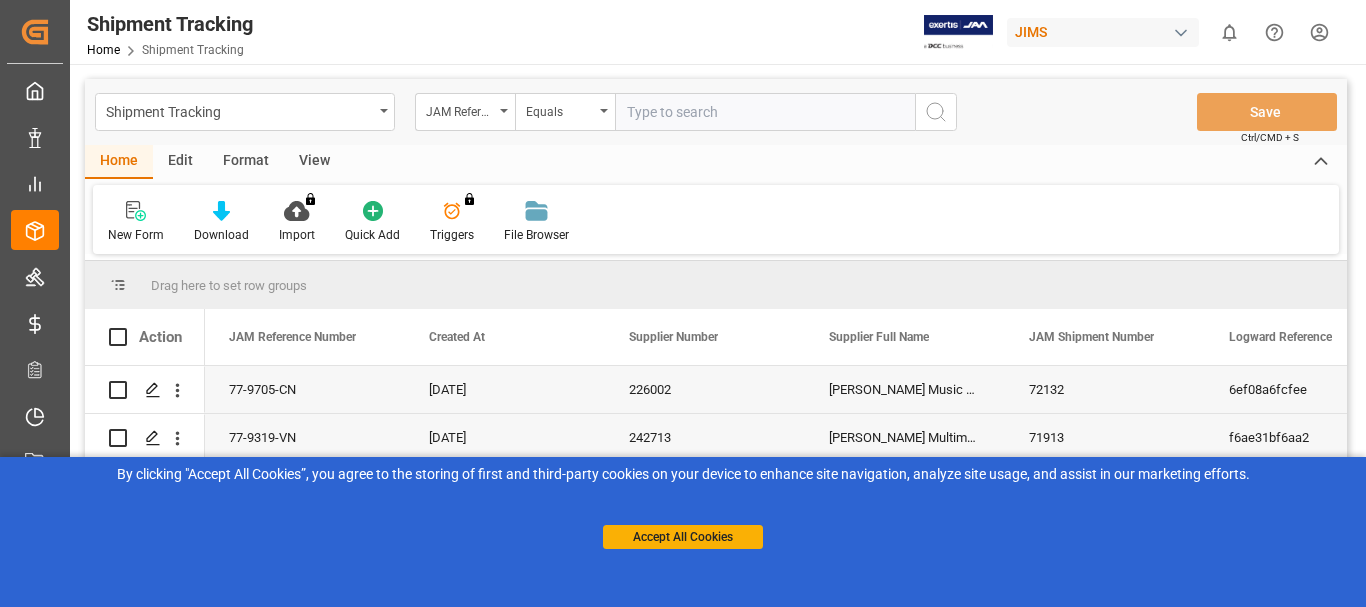 click at bounding box center (765, 112) 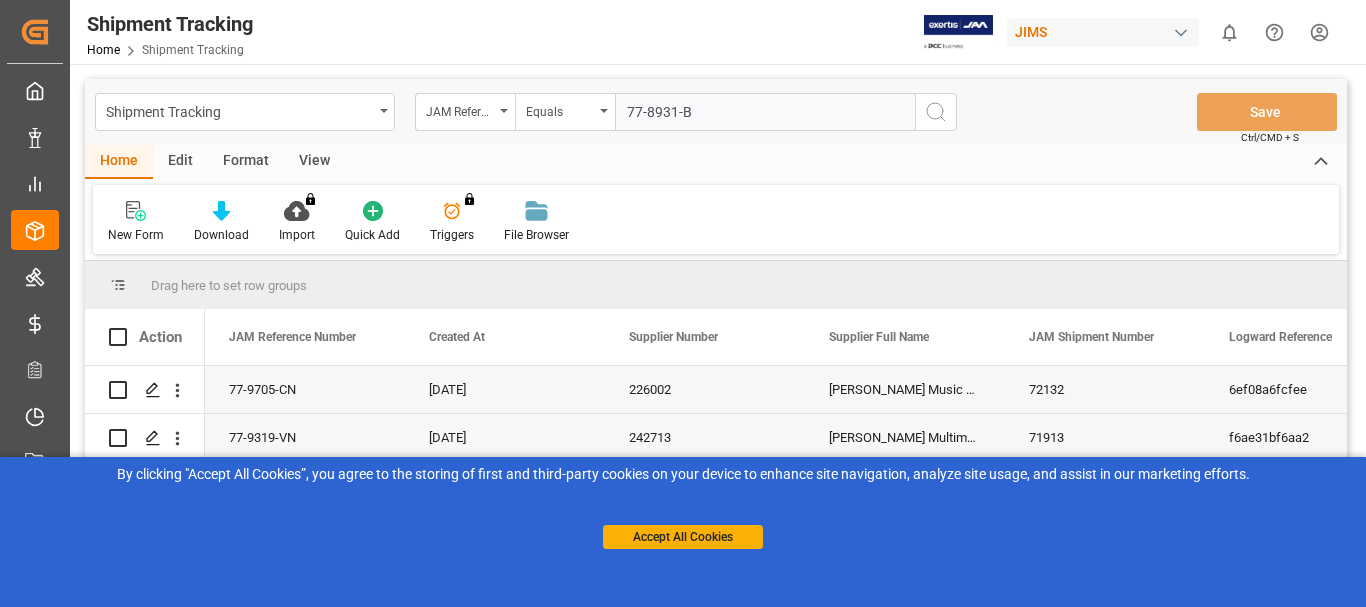 type on "77-8931-BE" 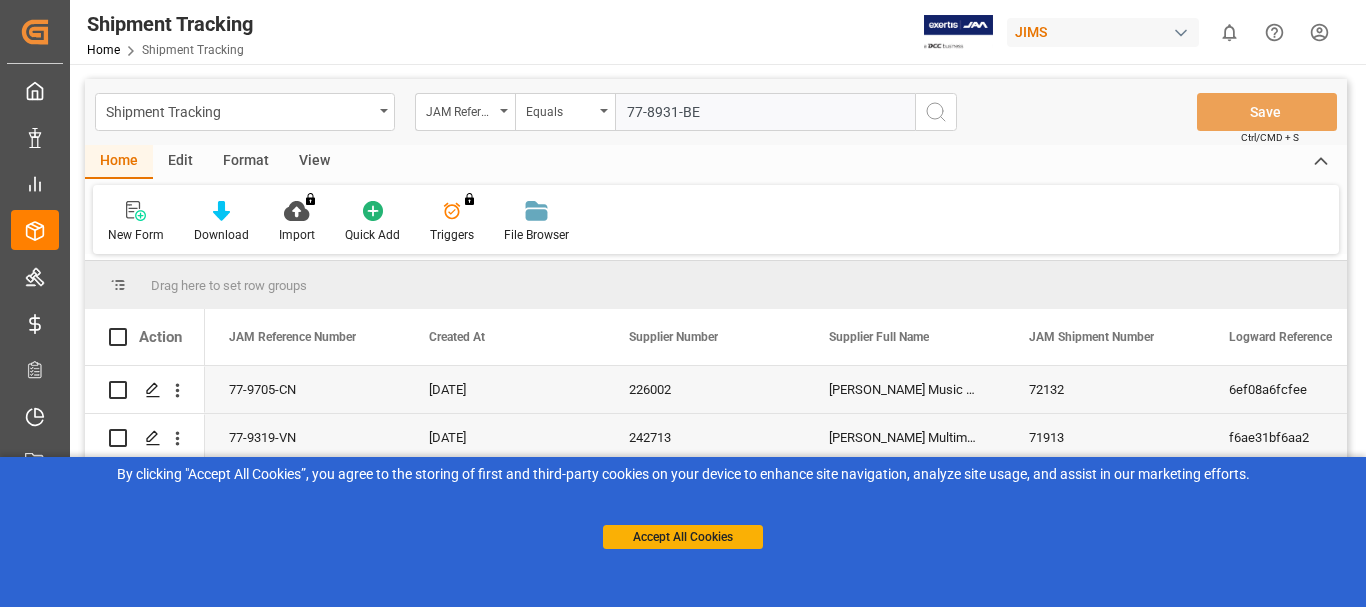 type 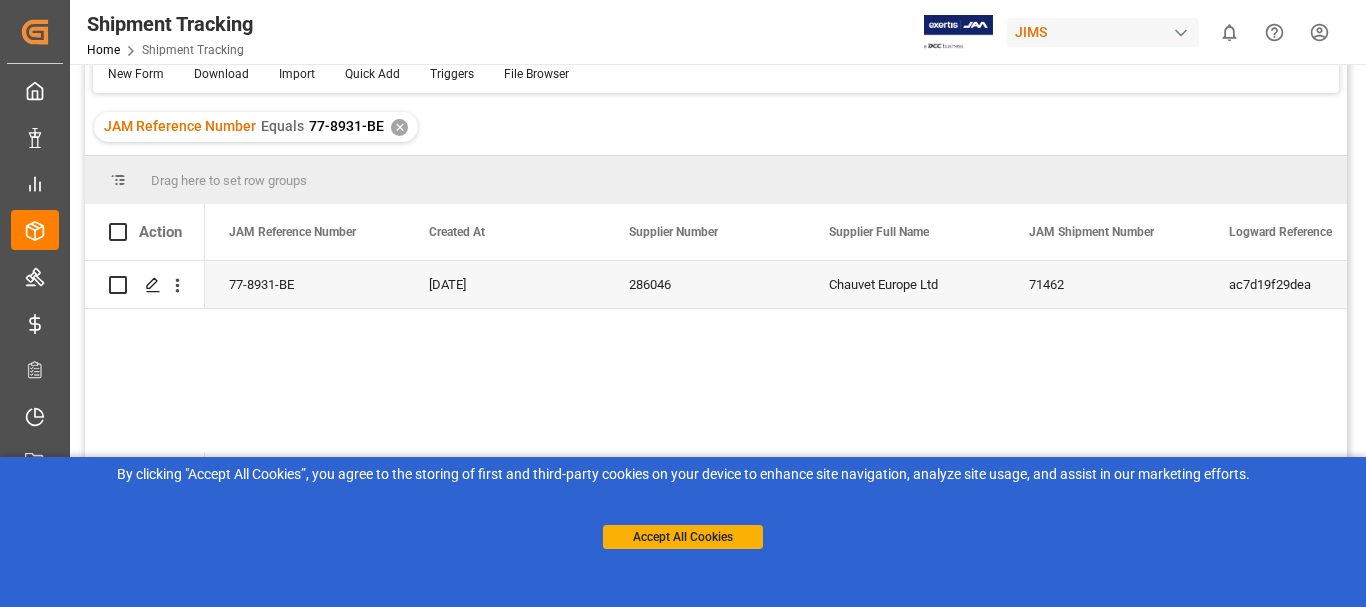 scroll, scrollTop: 296, scrollLeft: 0, axis: vertical 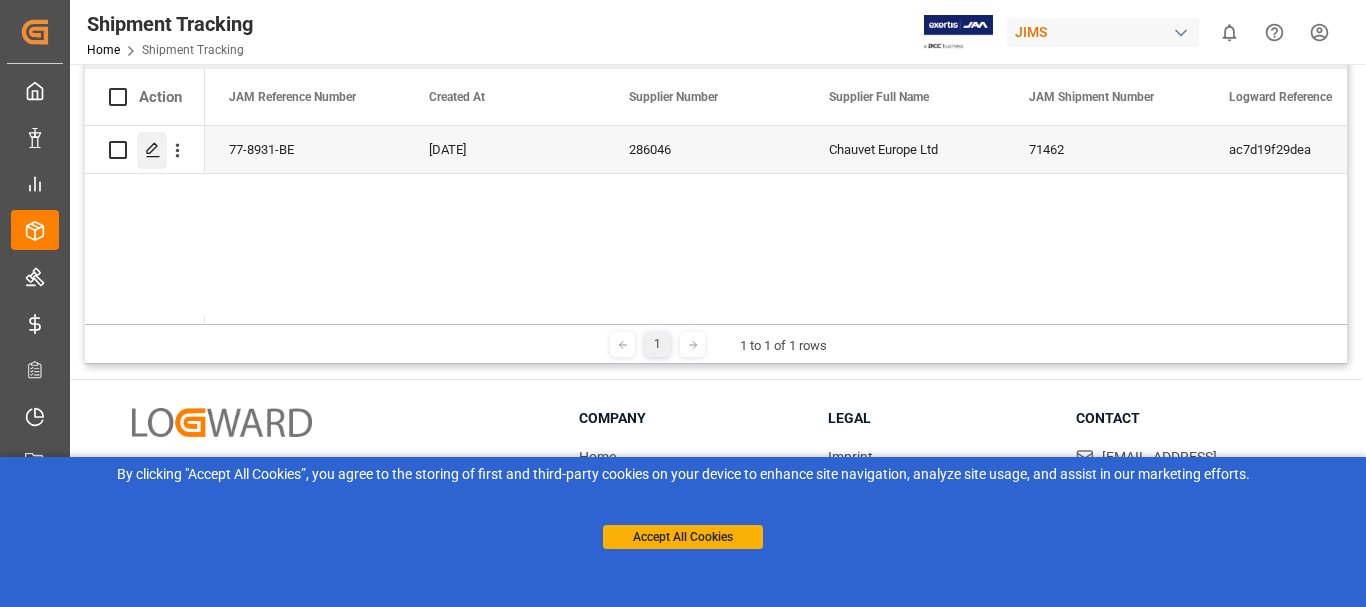 click 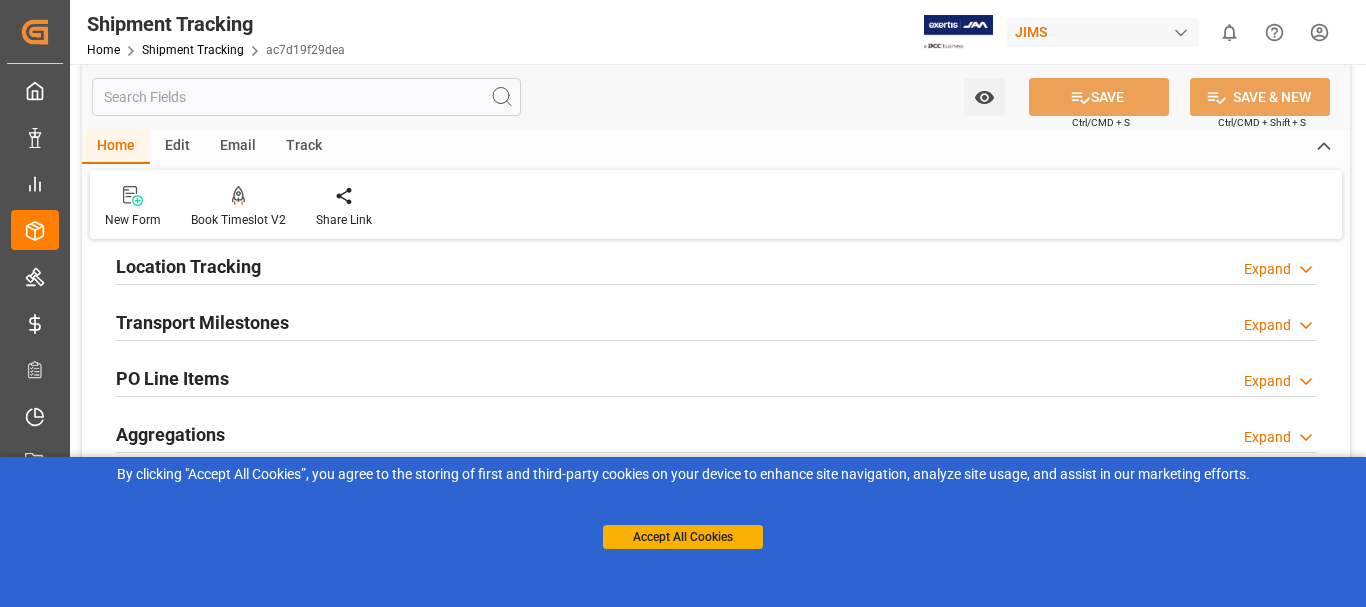 scroll, scrollTop: 200, scrollLeft: 0, axis: vertical 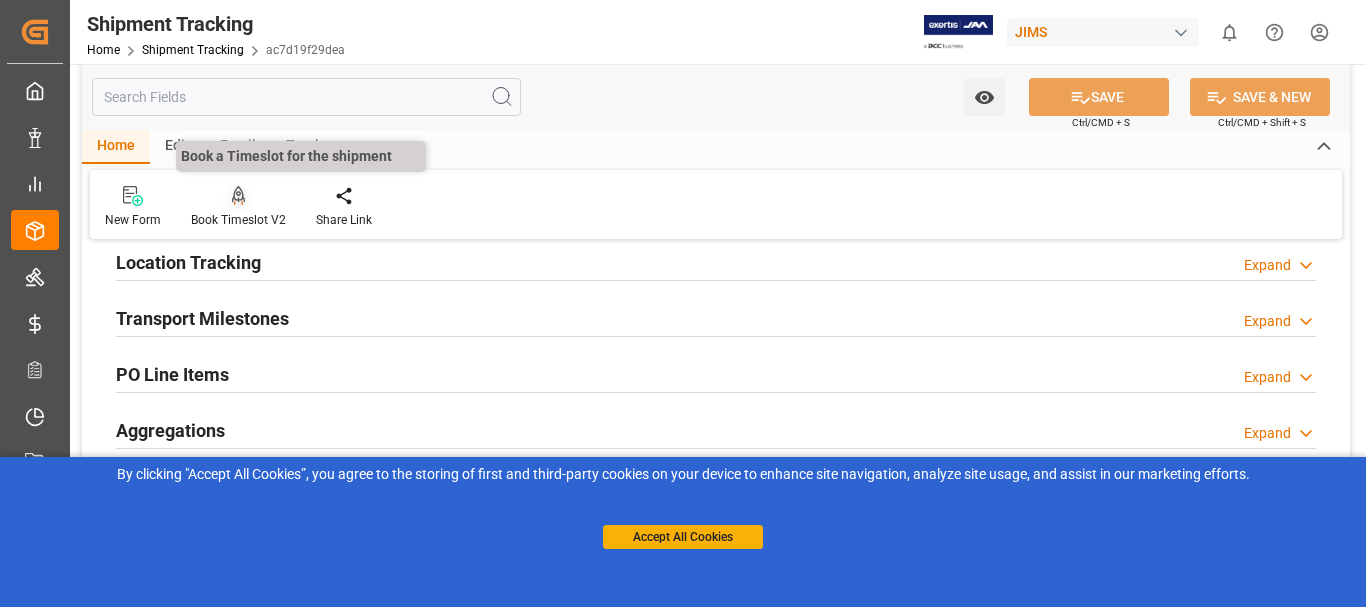 click at bounding box center [238, 195] 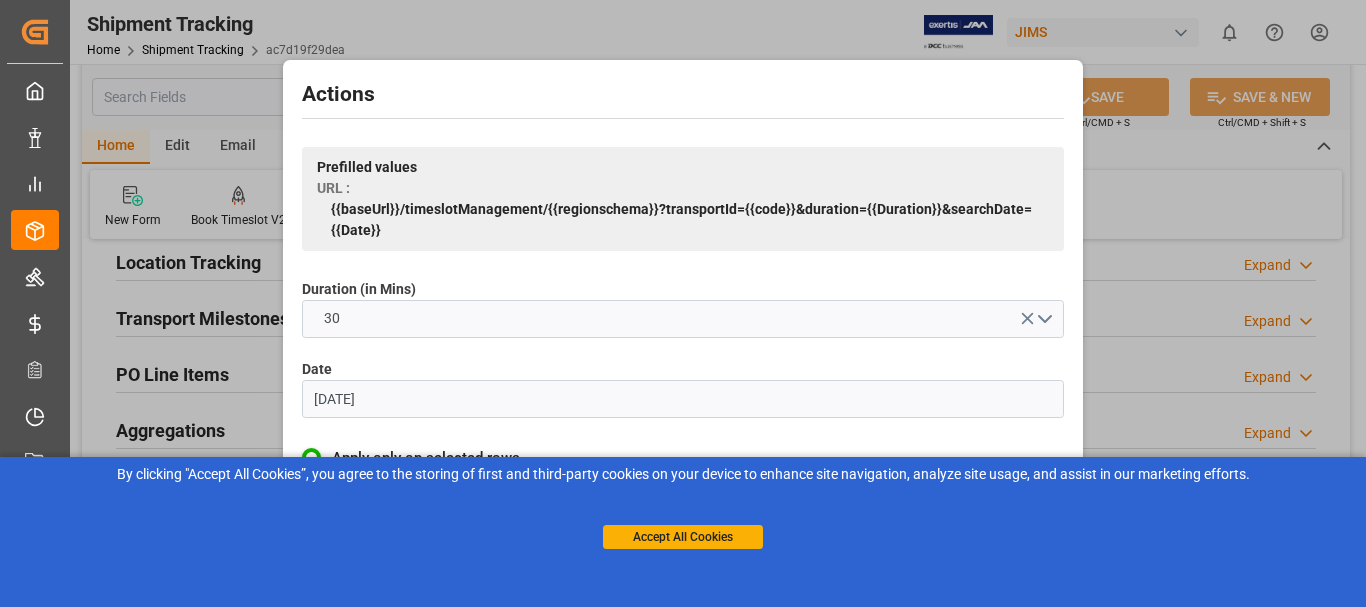 click on "[DATE]" at bounding box center [683, 399] 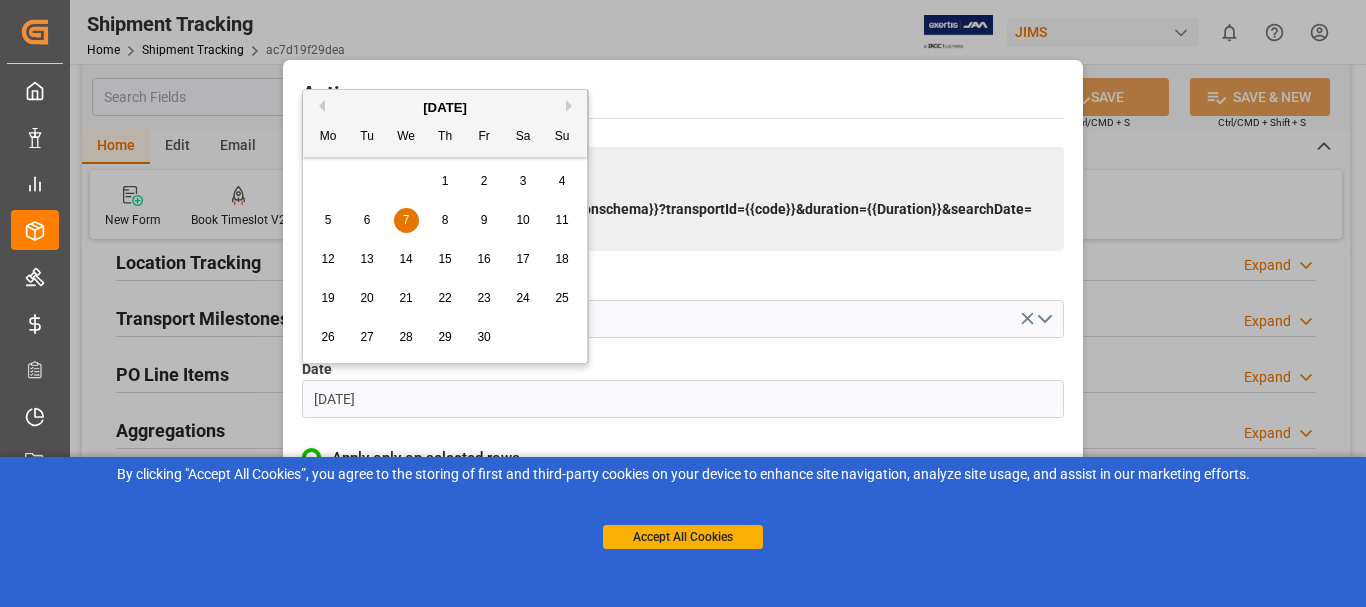 click on "Next Month" at bounding box center [572, 106] 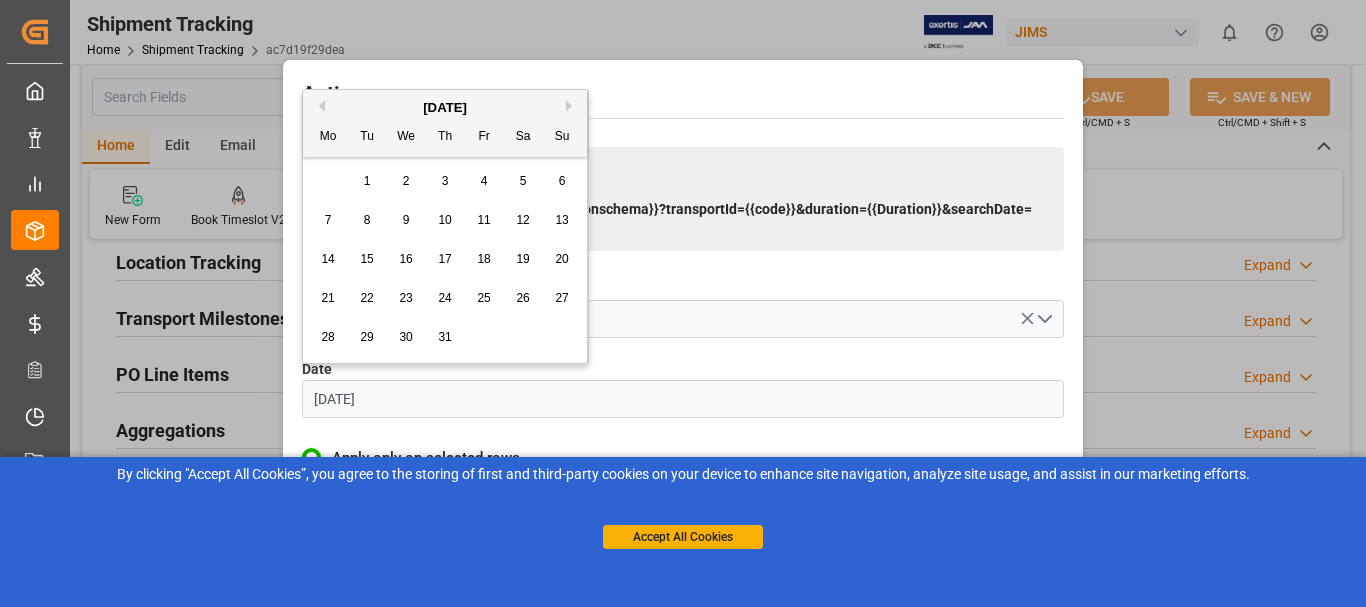 click on "Next Month" at bounding box center [572, 106] 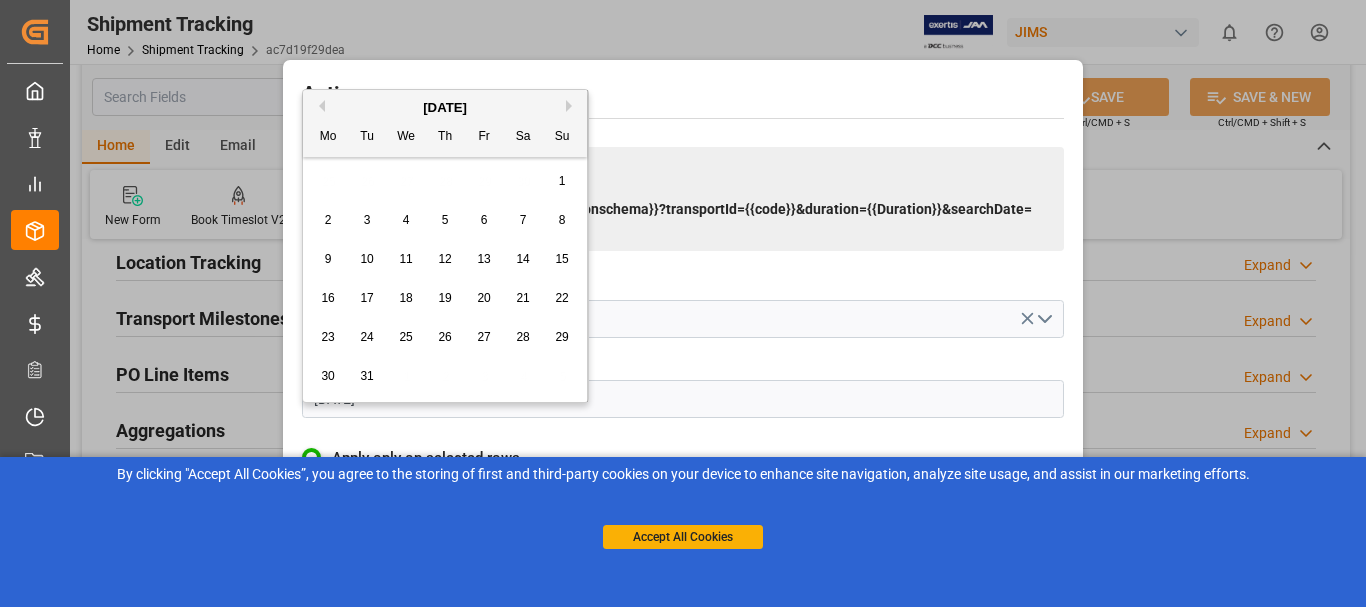 click on "Next Month" at bounding box center [572, 106] 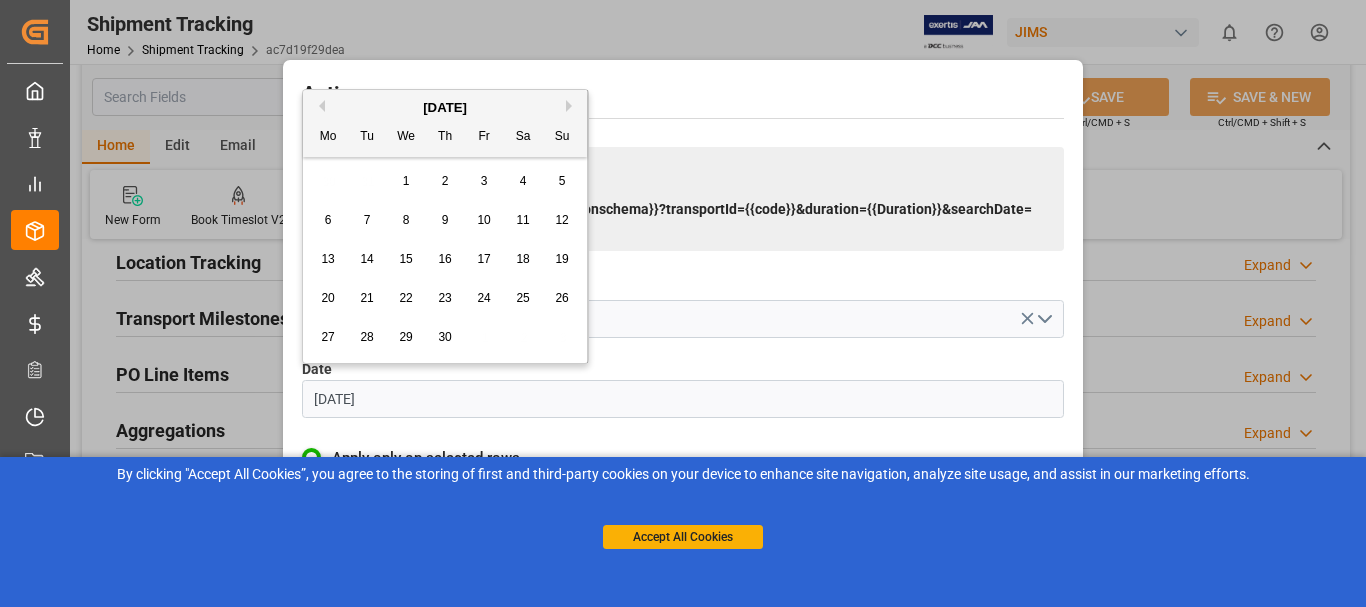 click on "Next Month" at bounding box center [572, 106] 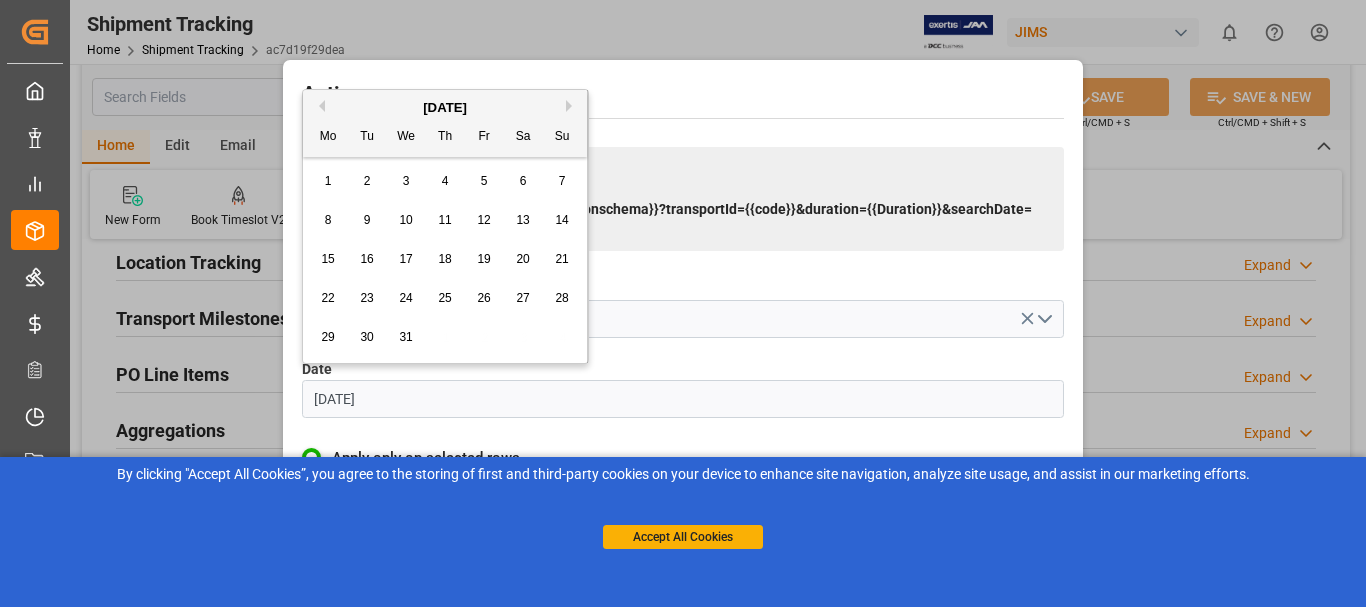 click on "Next Month" at bounding box center (572, 106) 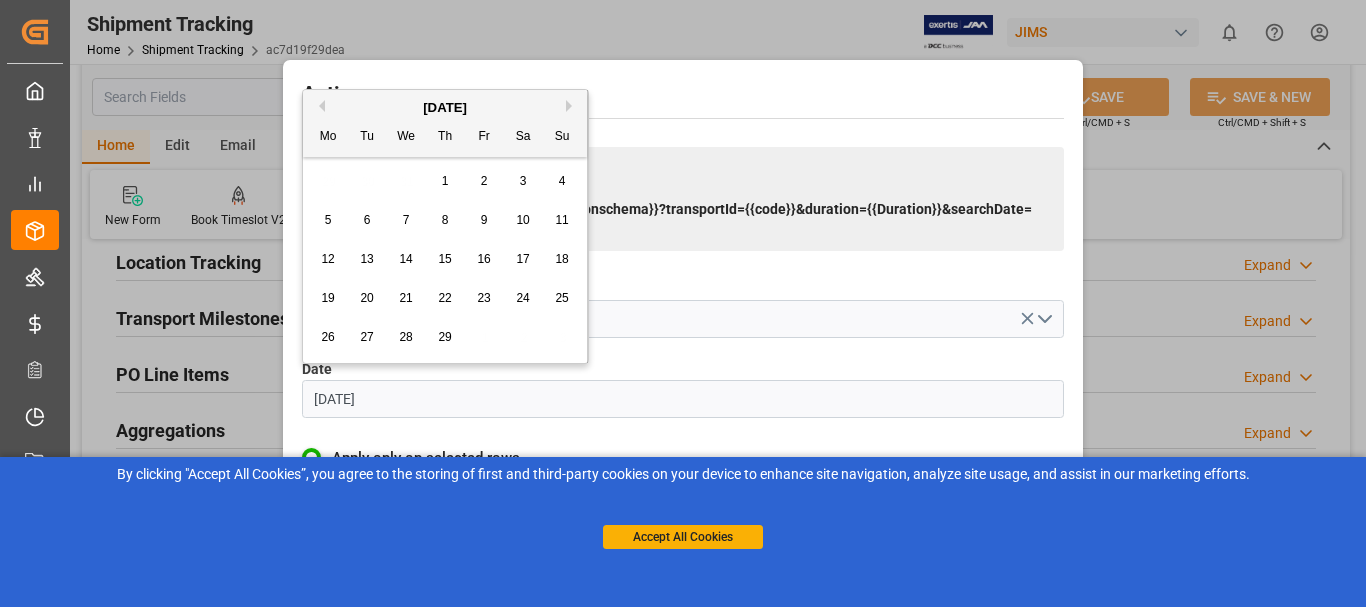 click on "Next Month" at bounding box center [572, 106] 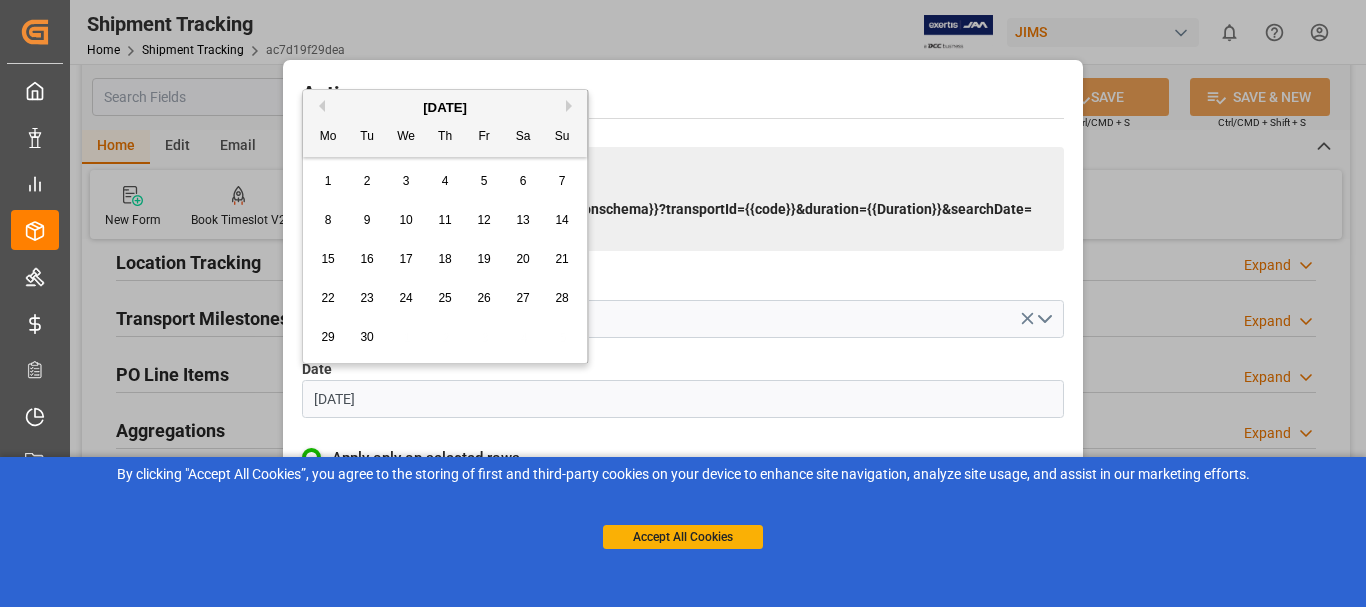 click on "Next Month" at bounding box center [572, 106] 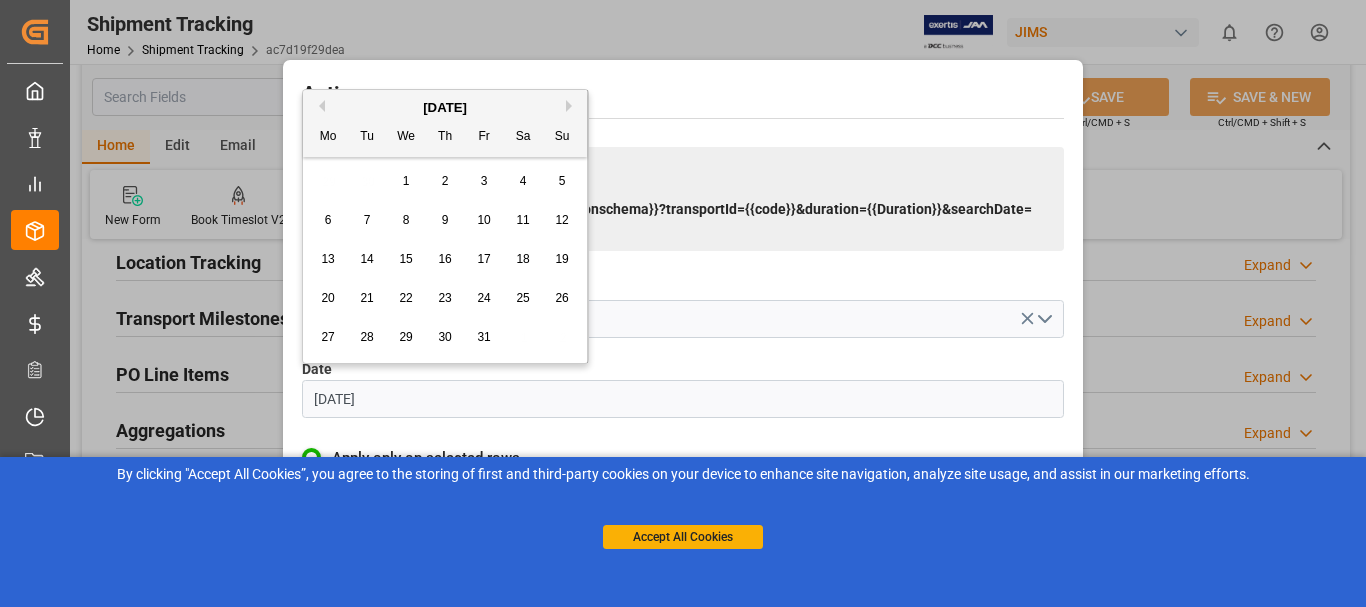 click on "Next Month" at bounding box center (572, 106) 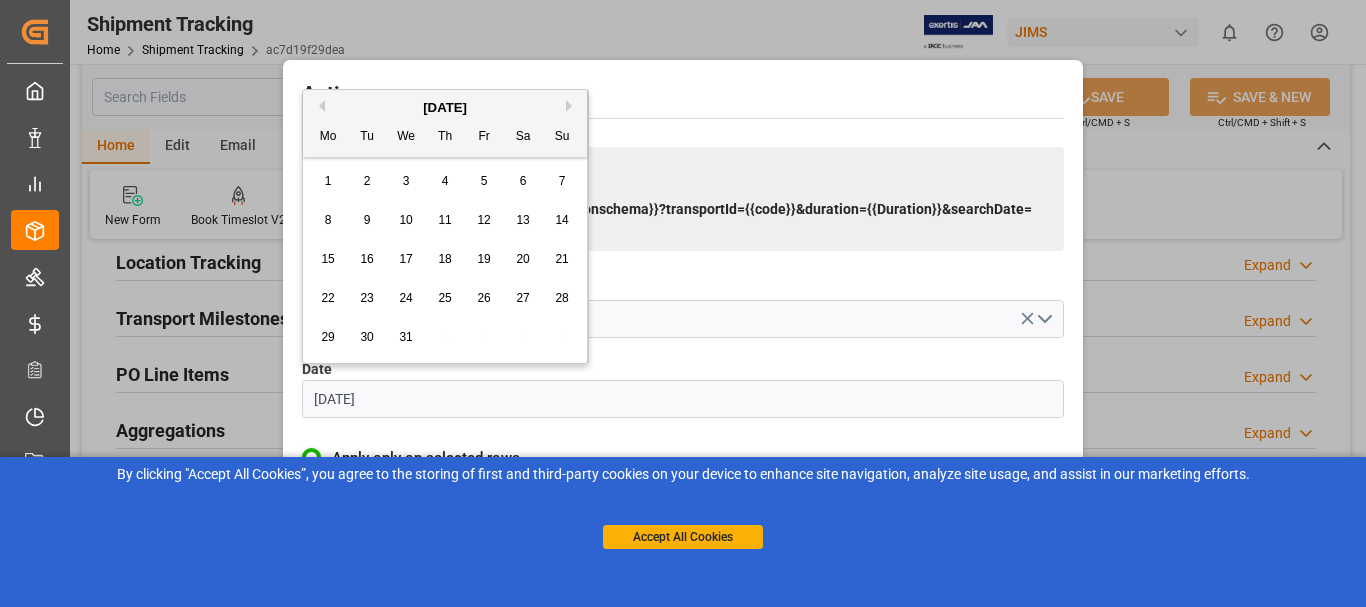 click on "Next Month" at bounding box center (572, 106) 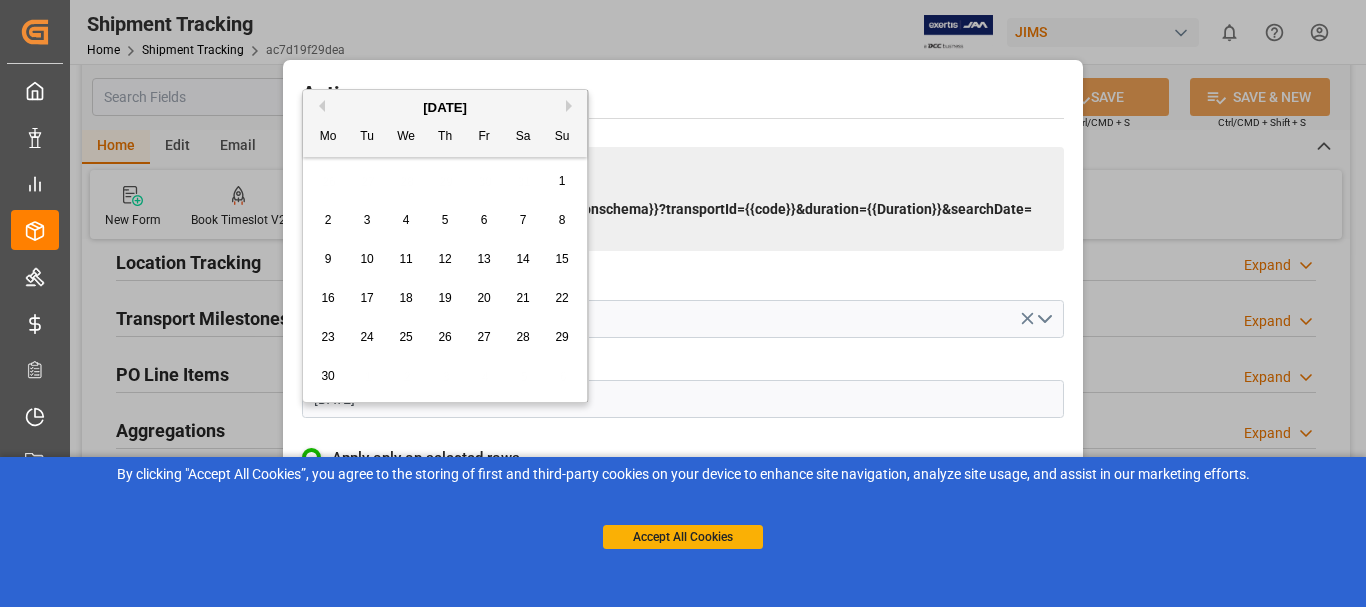 click on "Next Month" at bounding box center [572, 106] 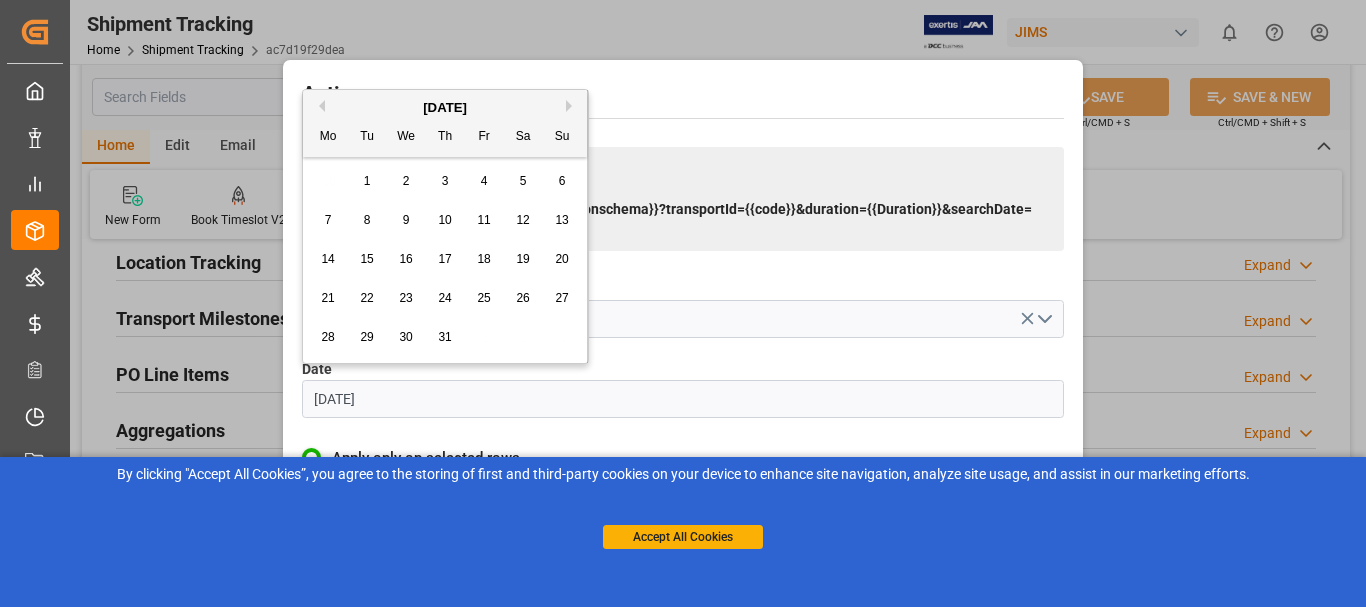 click on "Next Month" at bounding box center [572, 106] 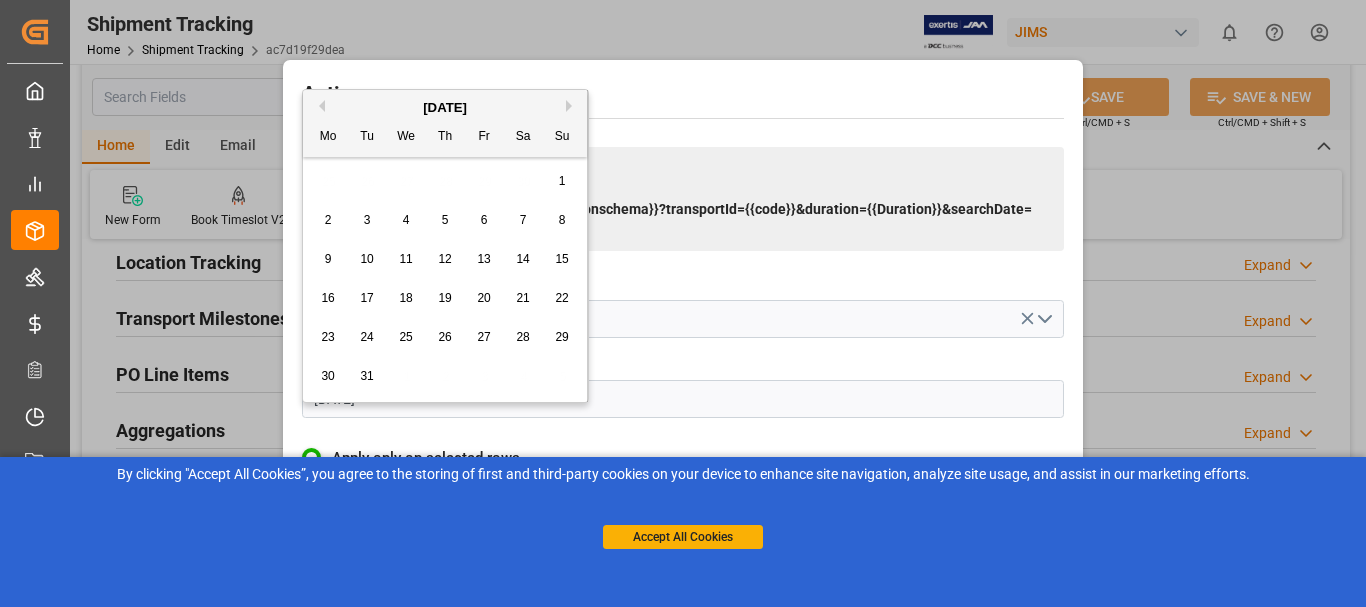 click on "Next Month" at bounding box center [572, 106] 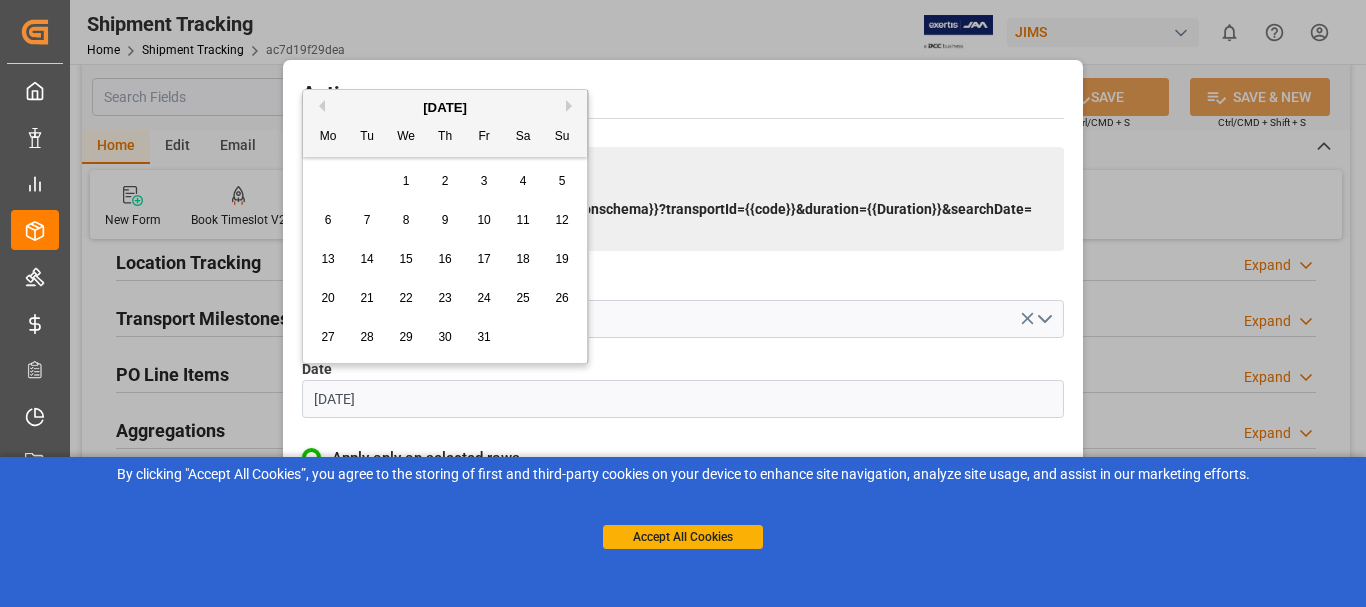 click on "Next Month" at bounding box center [572, 106] 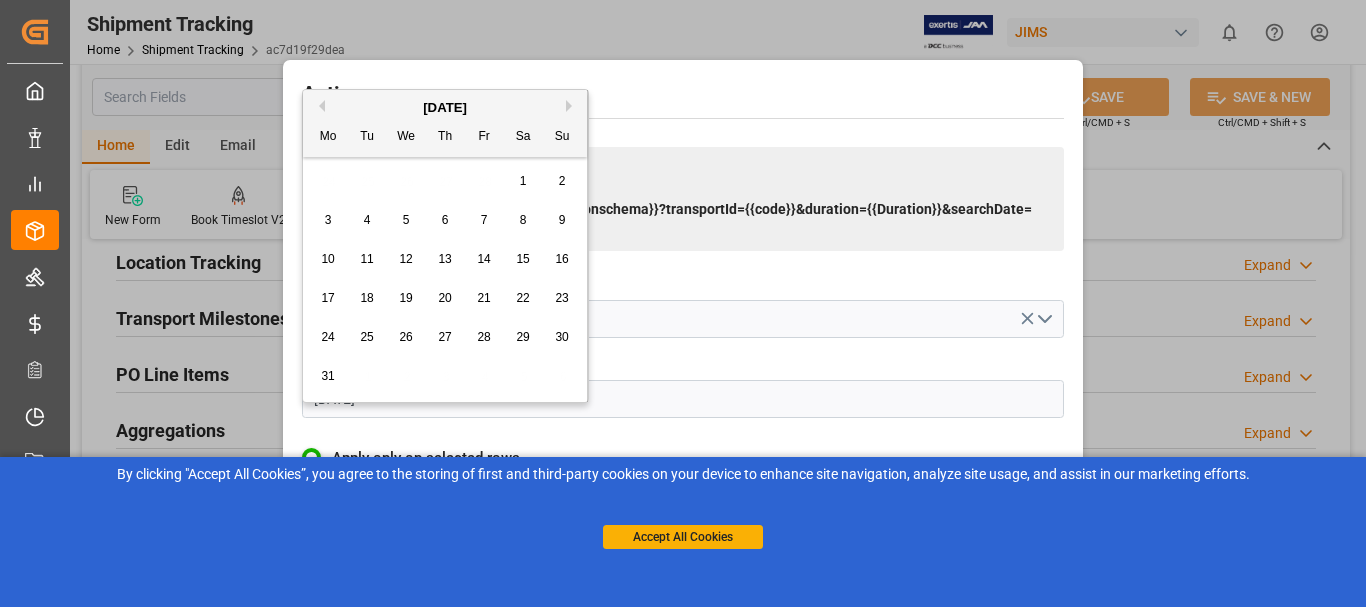 click on "Next Month" at bounding box center (572, 106) 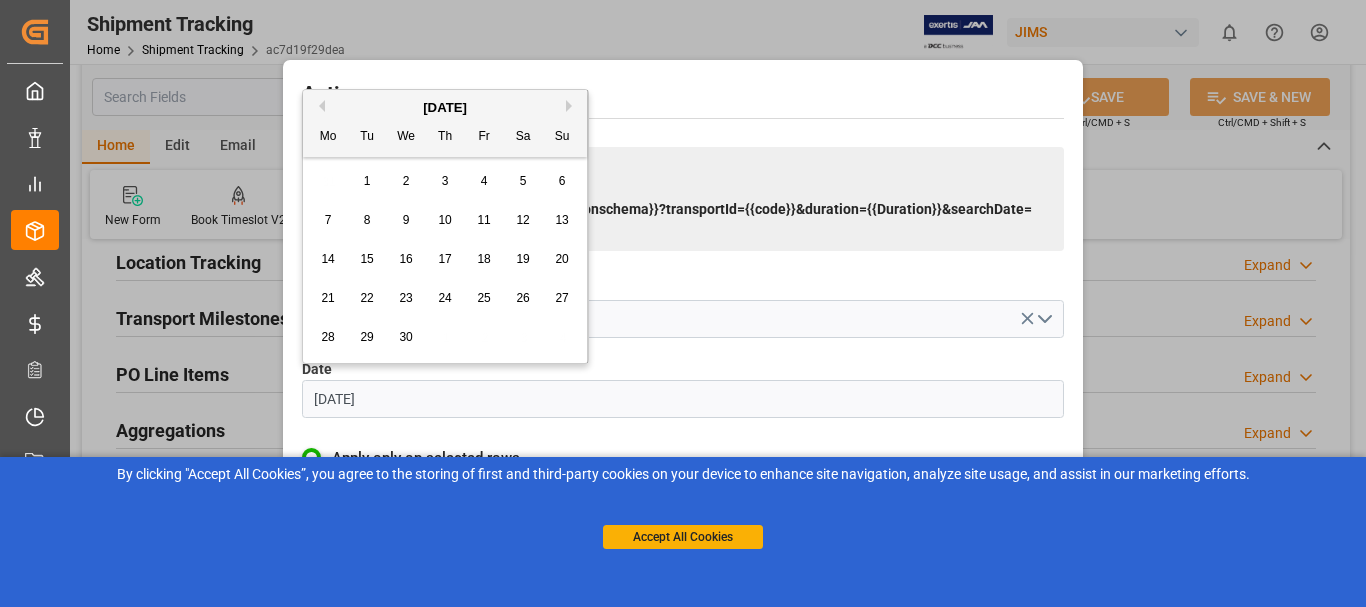click on "Next Month" at bounding box center (572, 106) 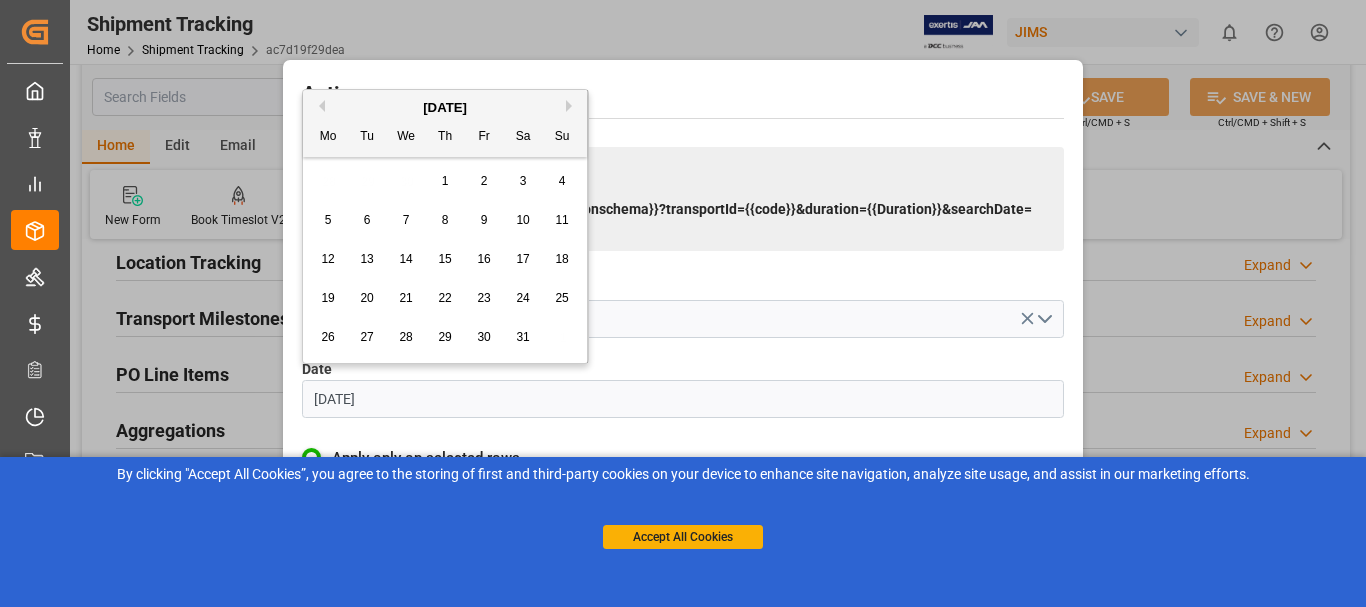 click on "Next Month" at bounding box center [572, 106] 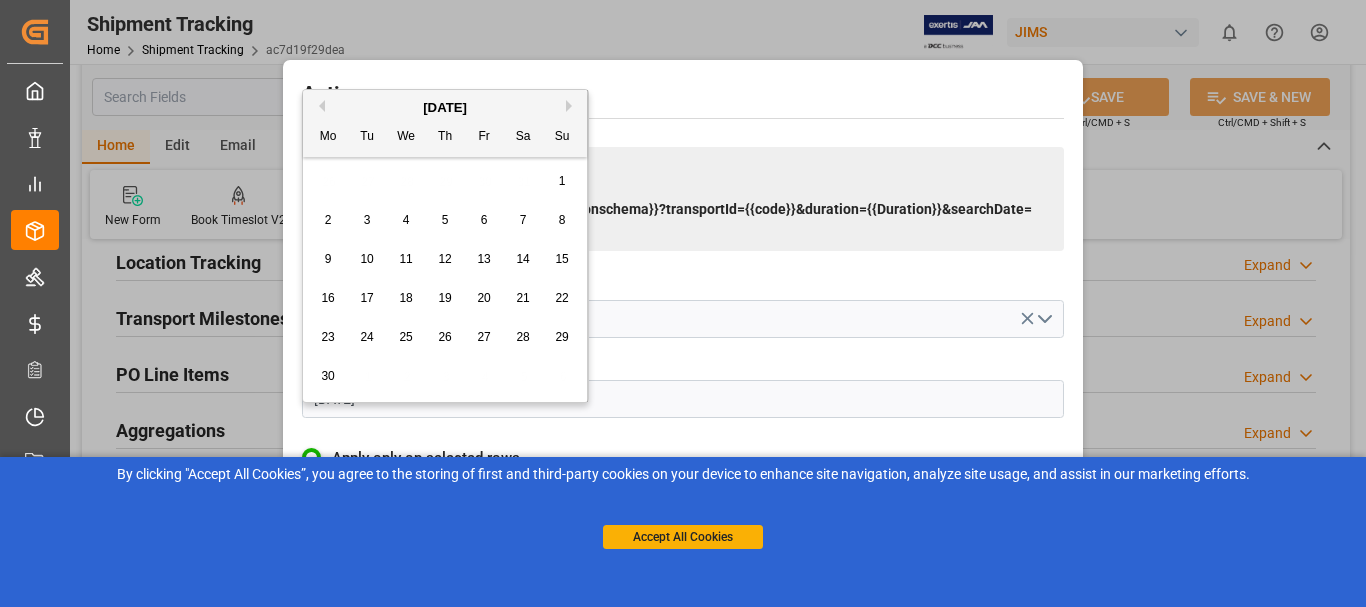 click on "Next Month" at bounding box center (572, 106) 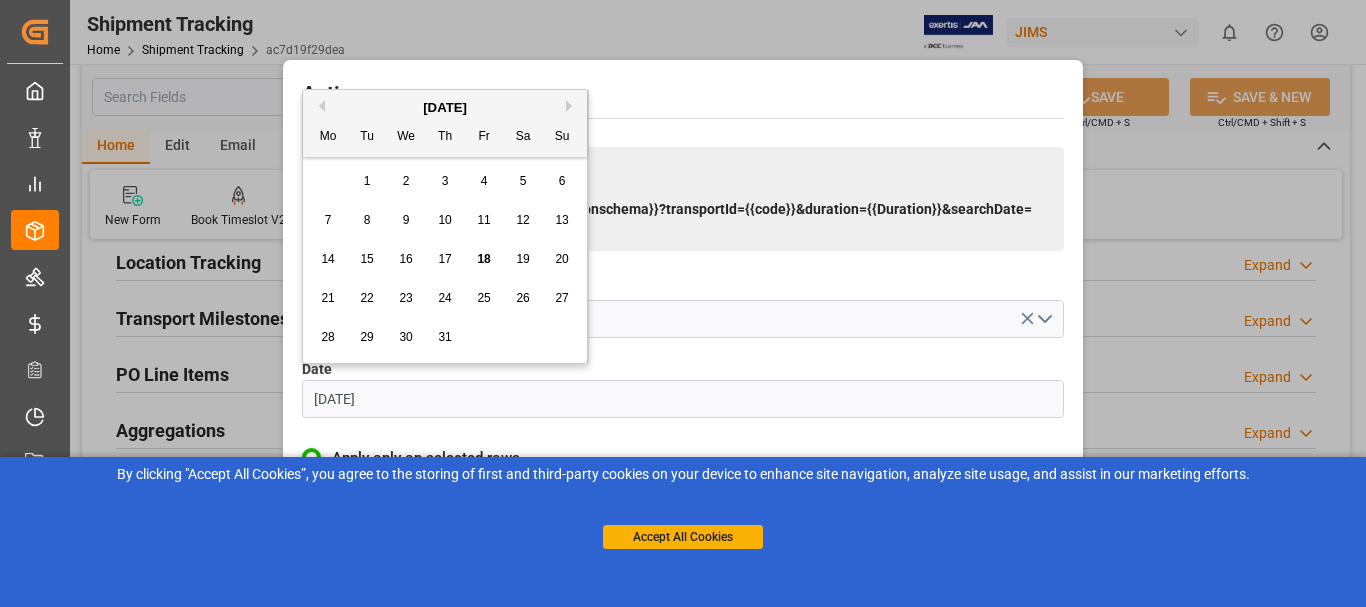 click on "23" at bounding box center (405, 298) 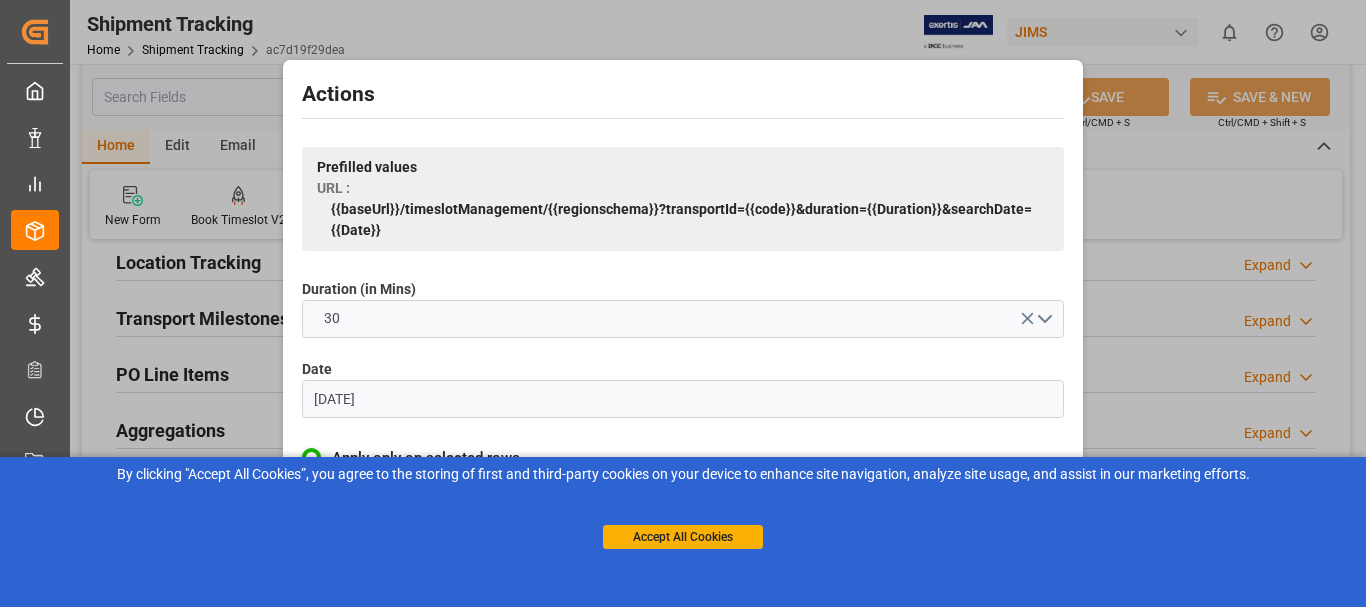 click on "[DATE]" at bounding box center (683, 399) 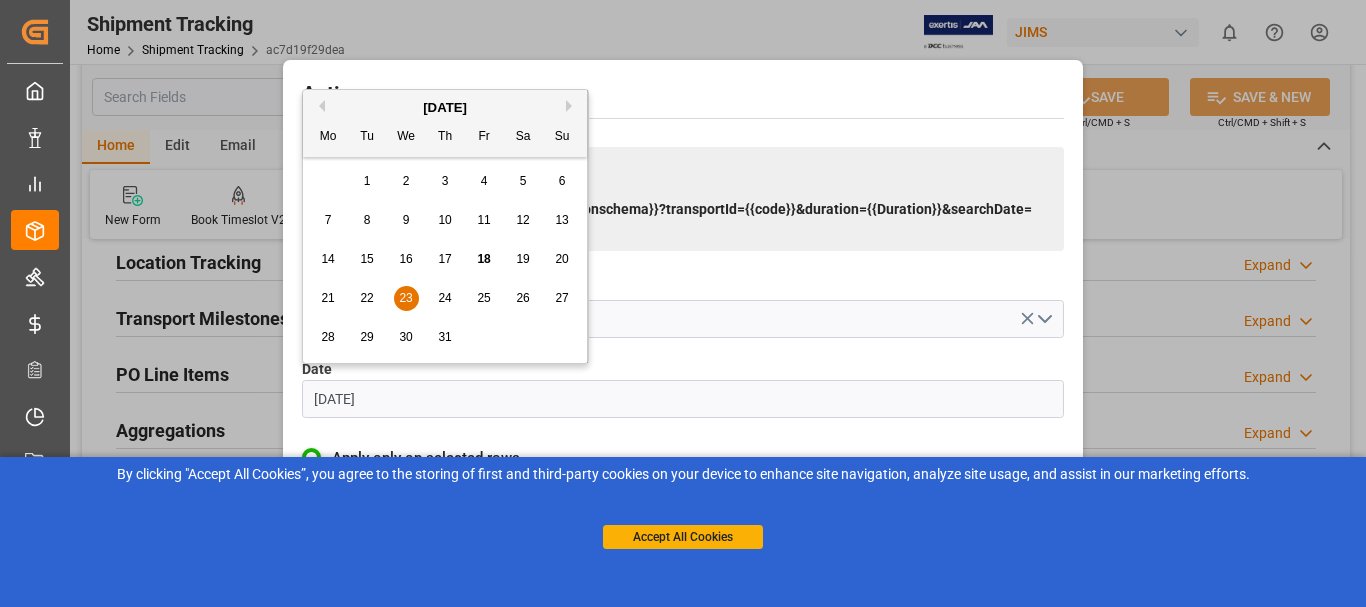 click on "22" at bounding box center (367, 299) 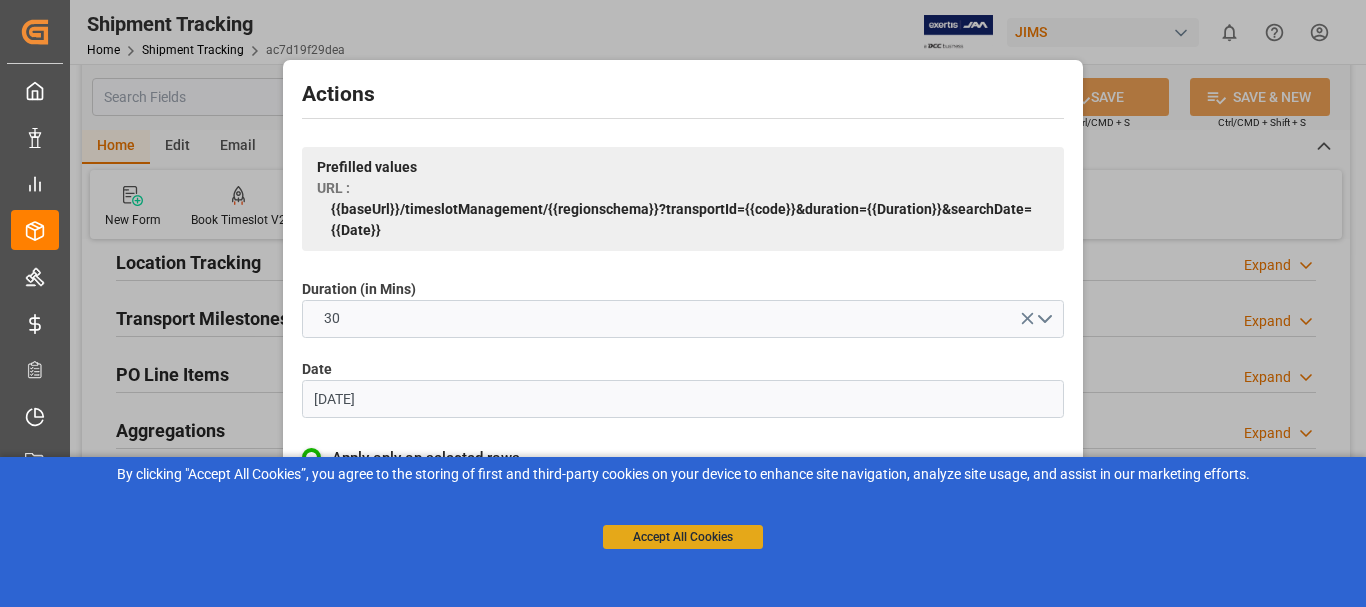 click on "Accept All Cookies" at bounding box center (683, 537) 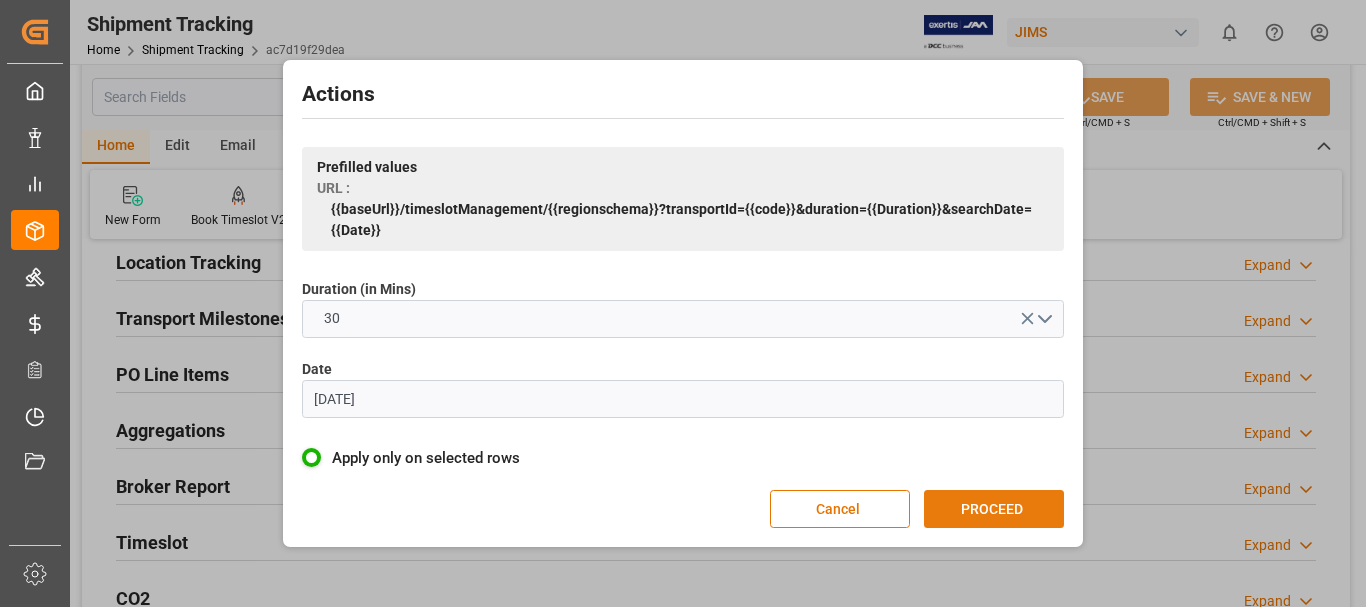 click on "PROCEED" at bounding box center (994, 509) 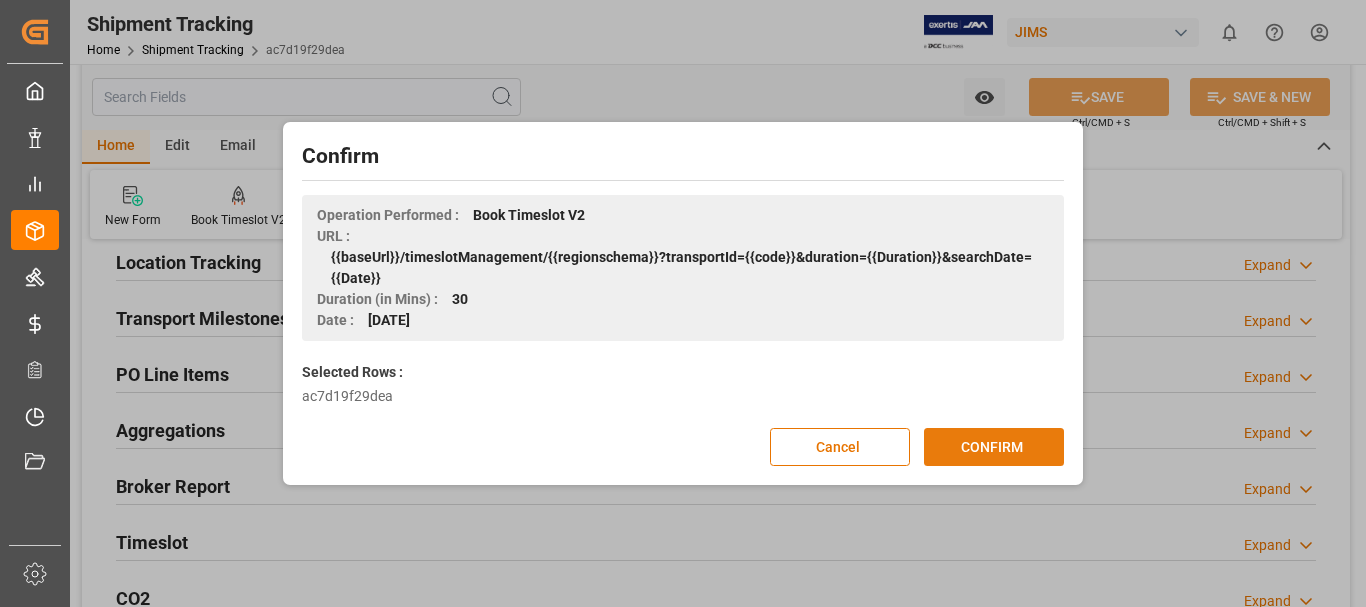 click on "CONFIRM" at bounding box center (994, 447) 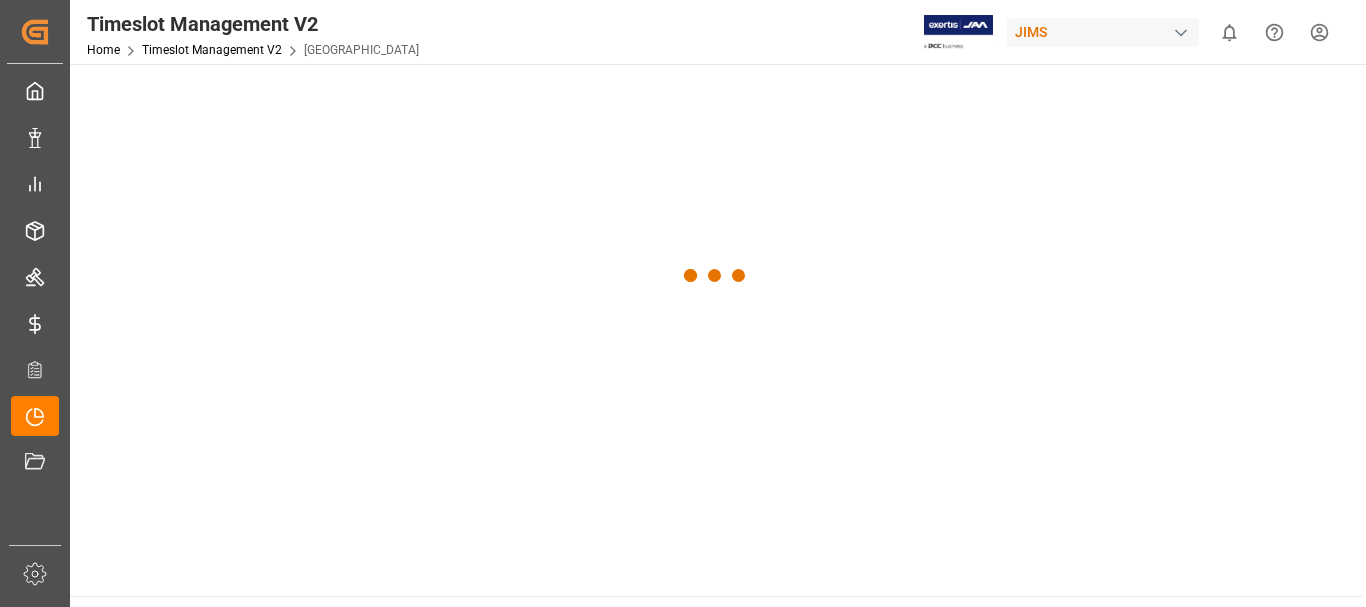 scroll, scrollTop: 0, scrollLeft: 0, axis: both 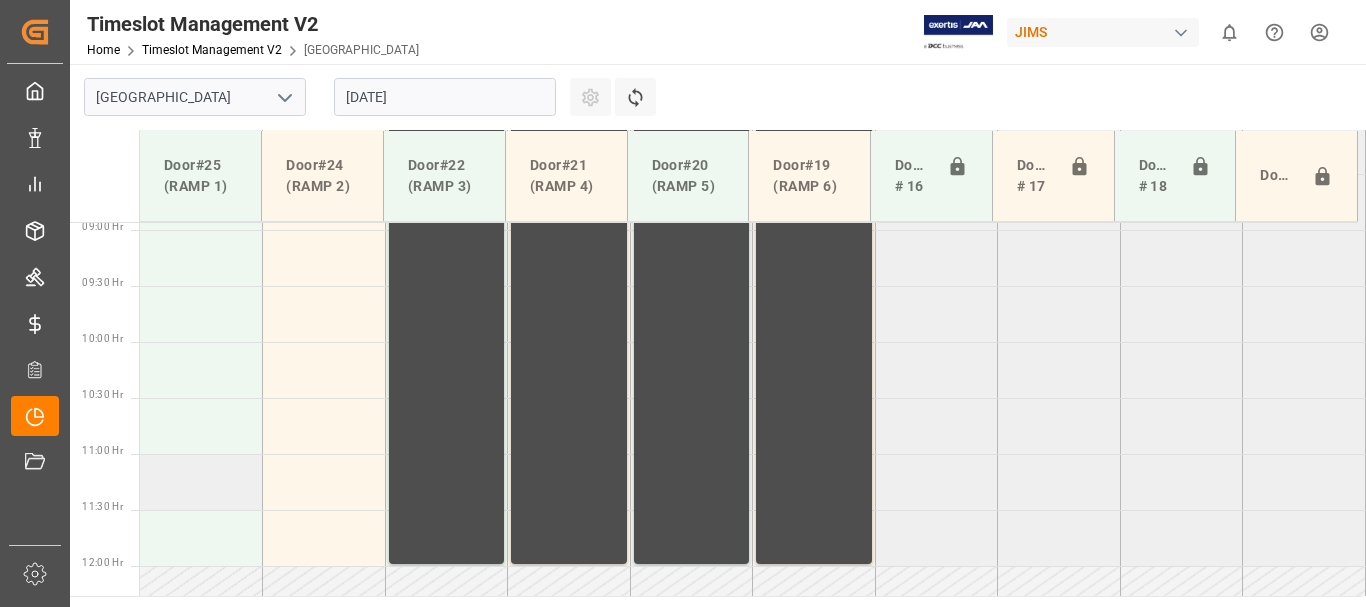 click at bounding box center (201, 482) 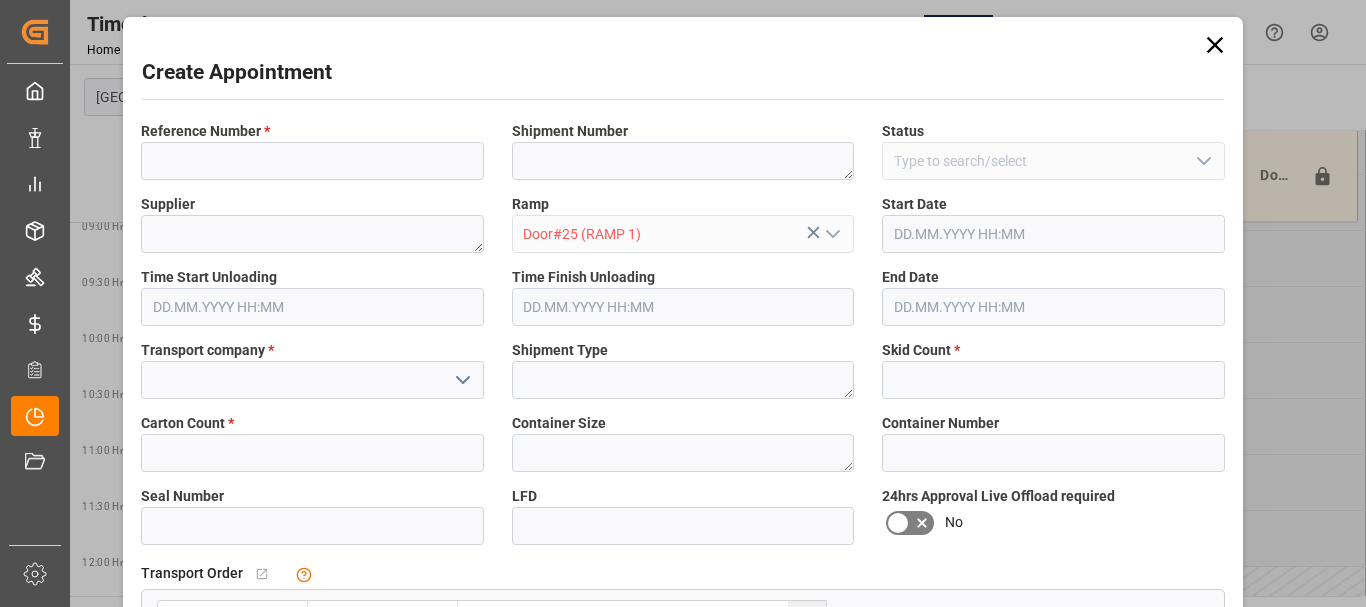 type on "Door#25 (RAMP 1)" 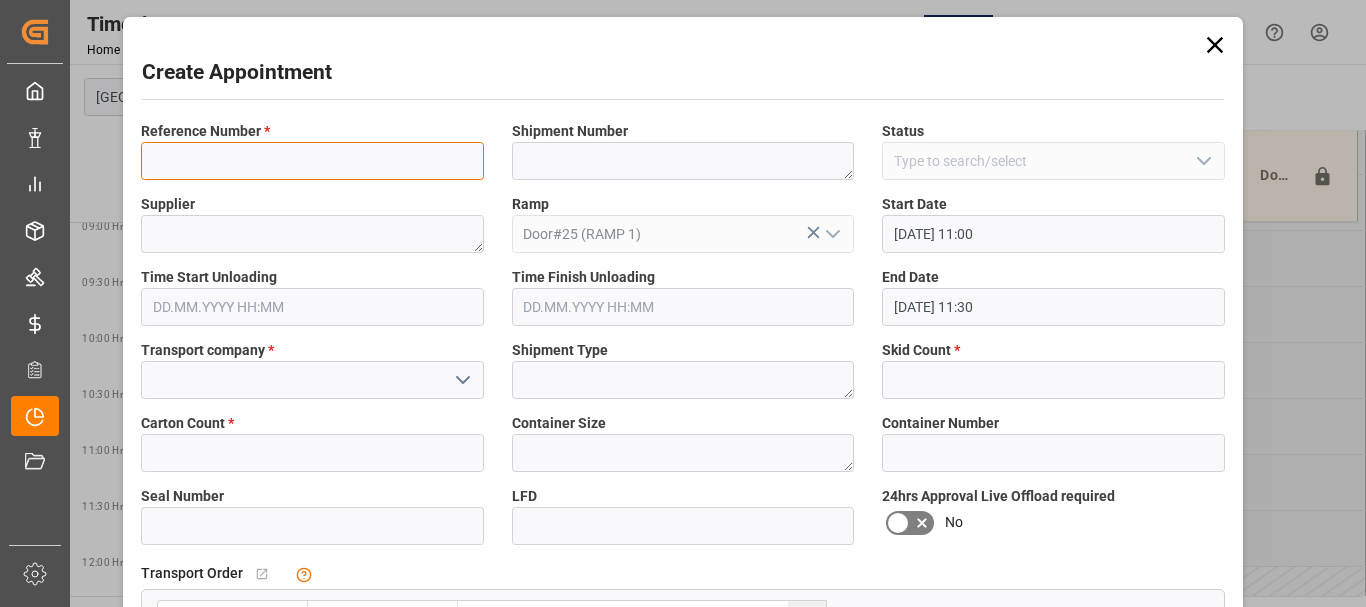 click at bounding box center [312, 161] 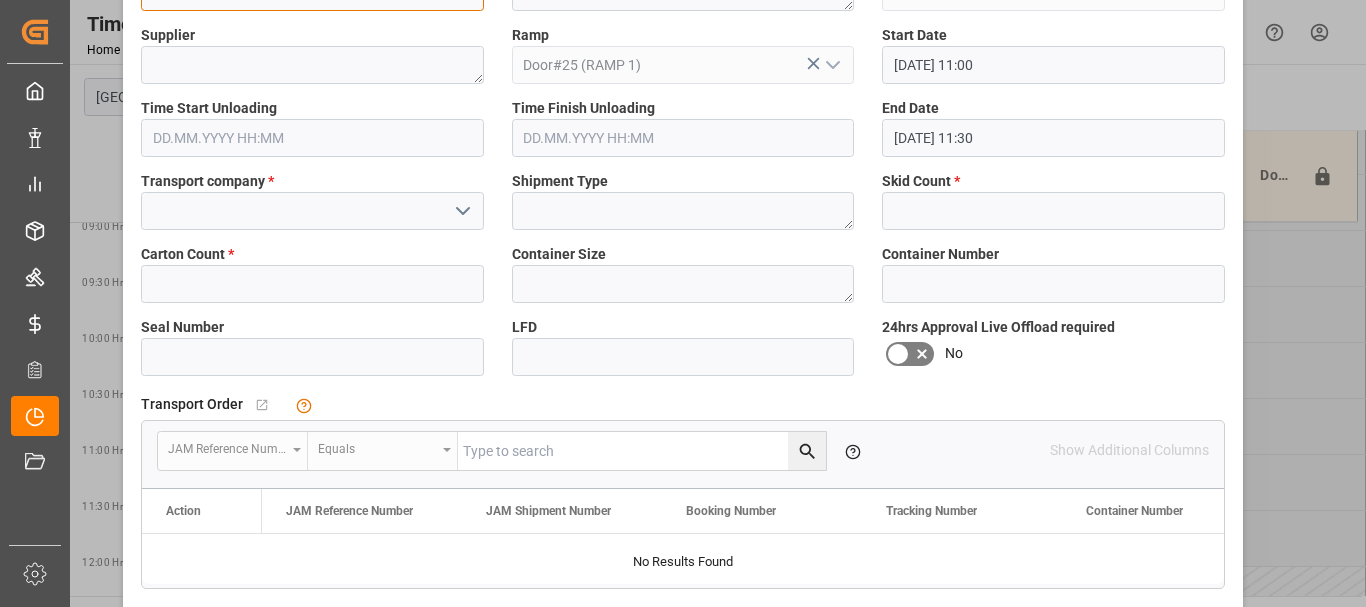 scroll, scrollTop: 200, scrollLeft: 0, axis: vertical 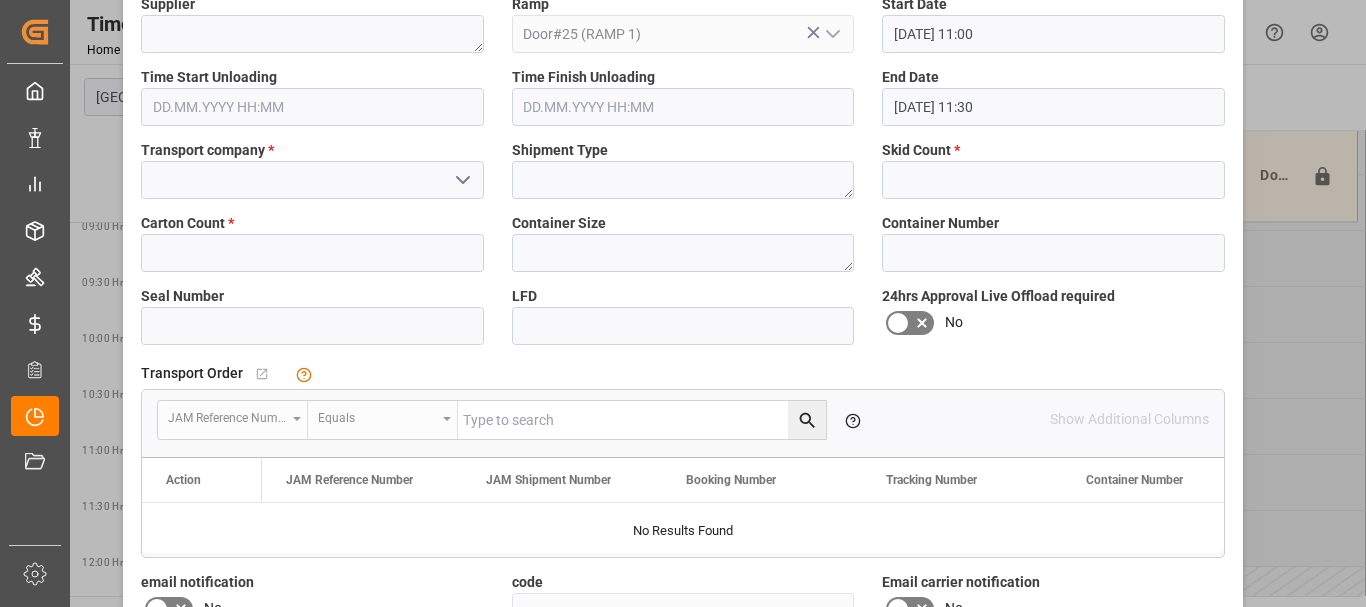 click 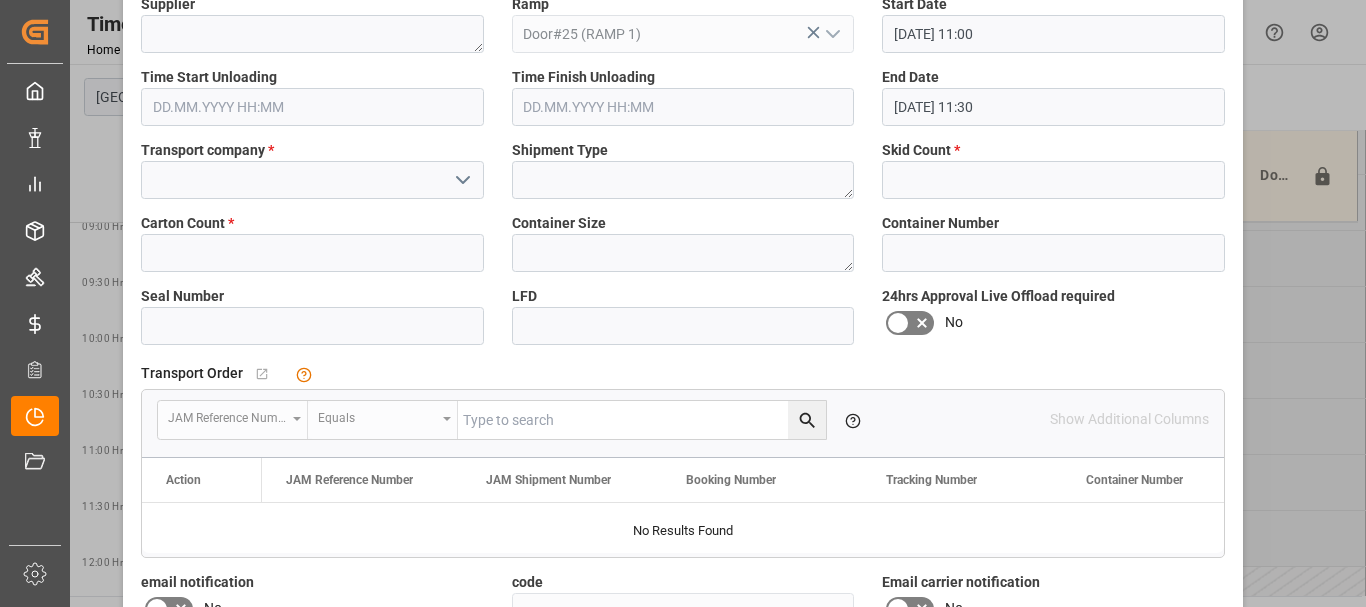 scroll, scrollTop: 221, scrollLeft: 0, axis: vertical 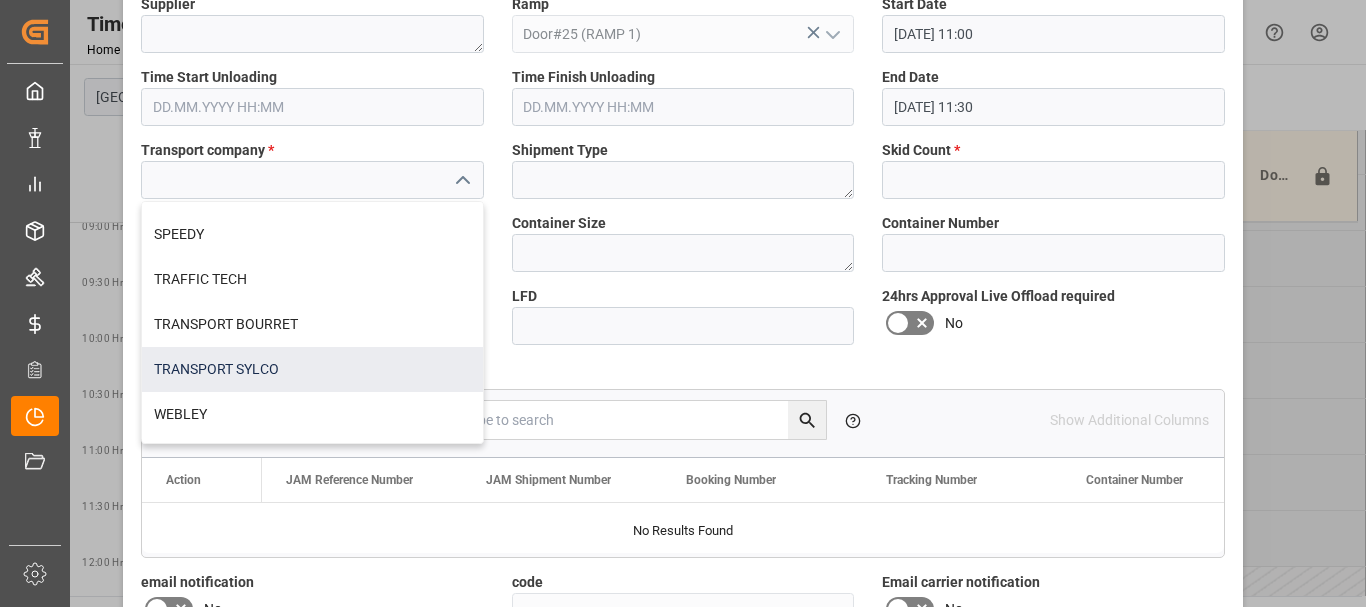 click on "TRANSPORT SYLCO" at bounding box center [312, 369] 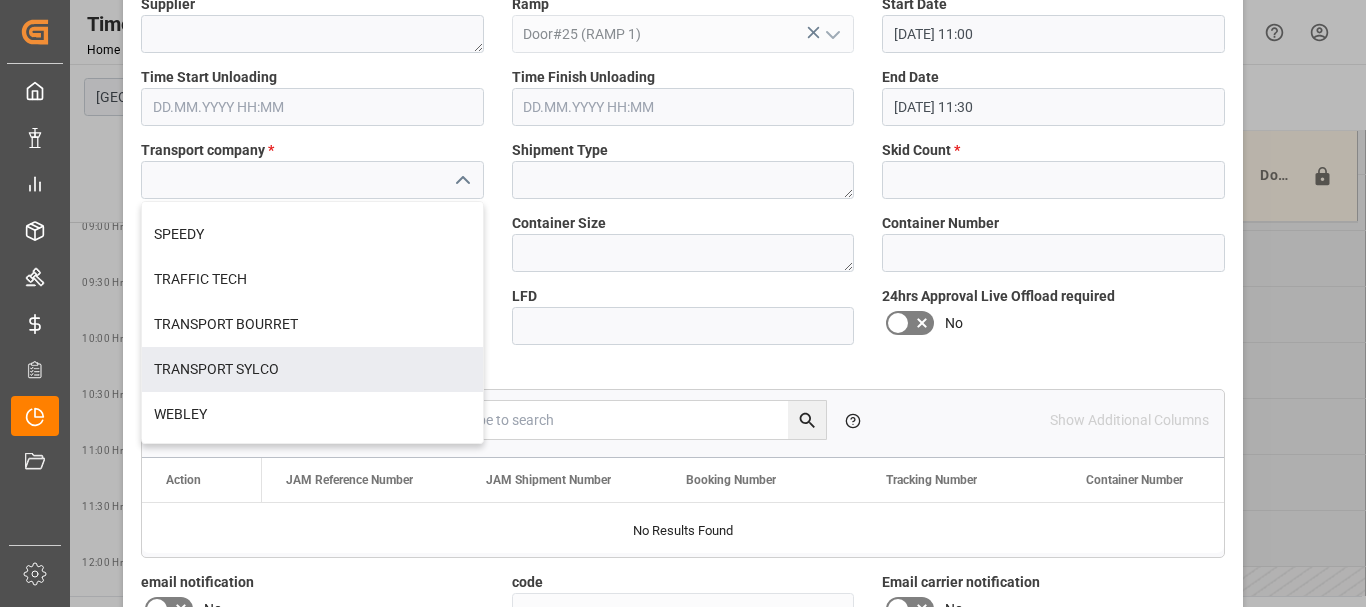 type on "TRANSPORT SYLCO" 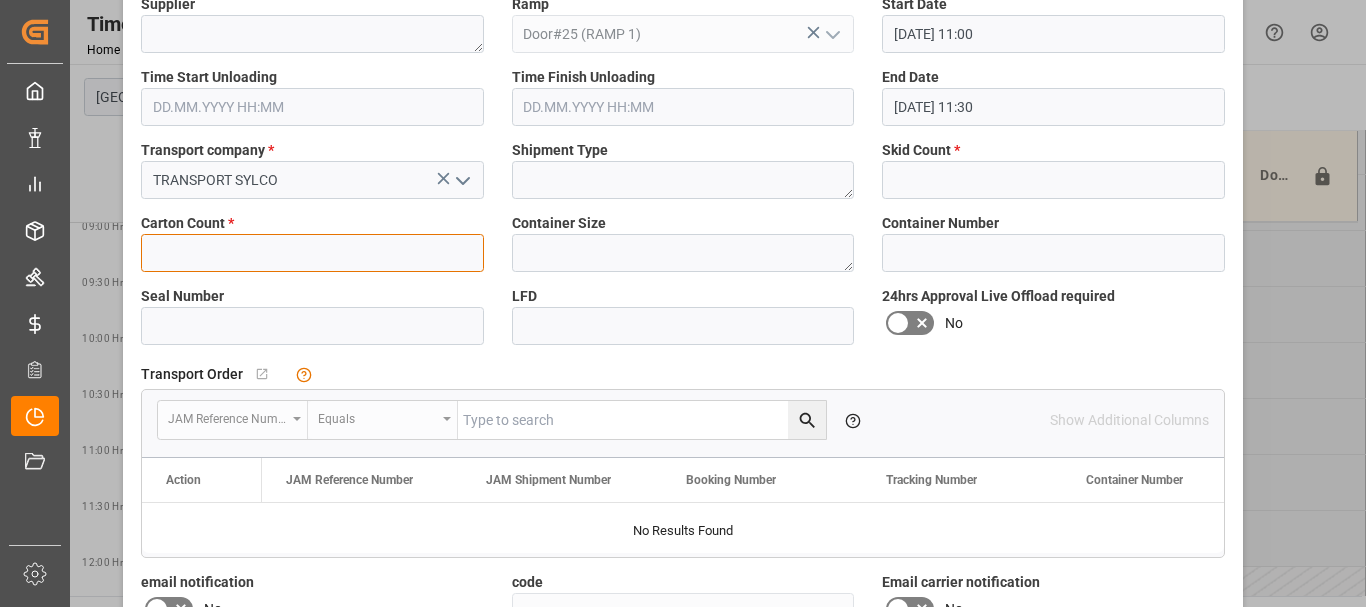 click at bounding box center [312, 253] 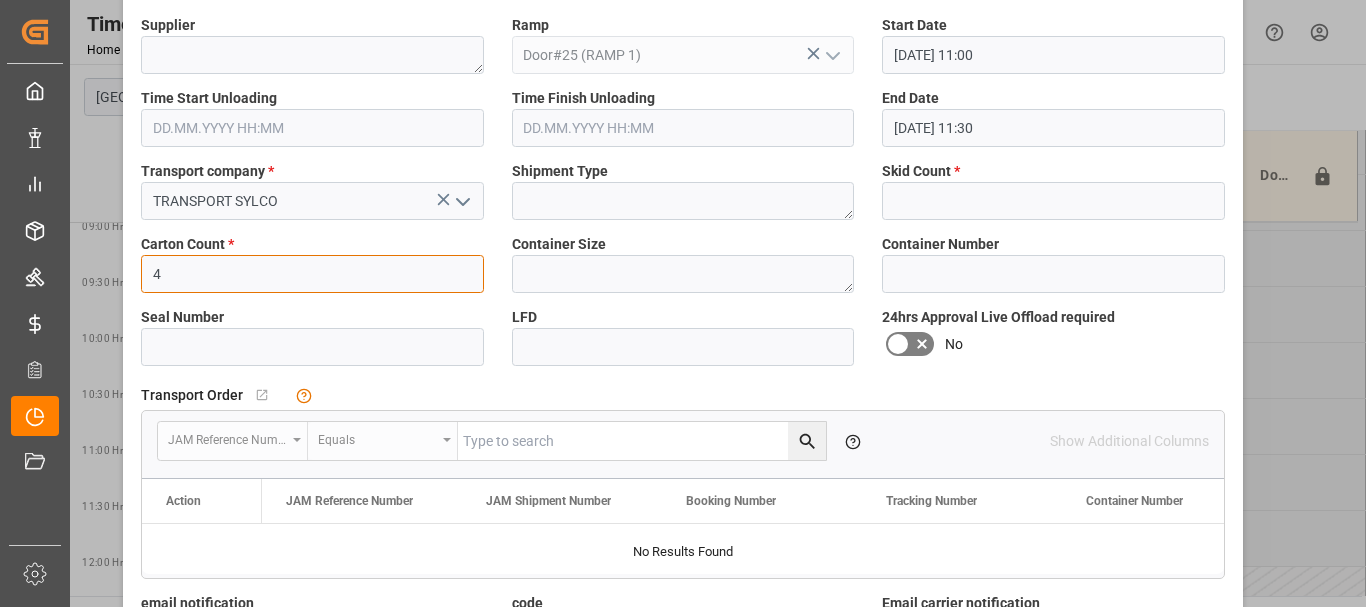 scroll, scrollTop: 0, scrollLeft: 0, axis: both 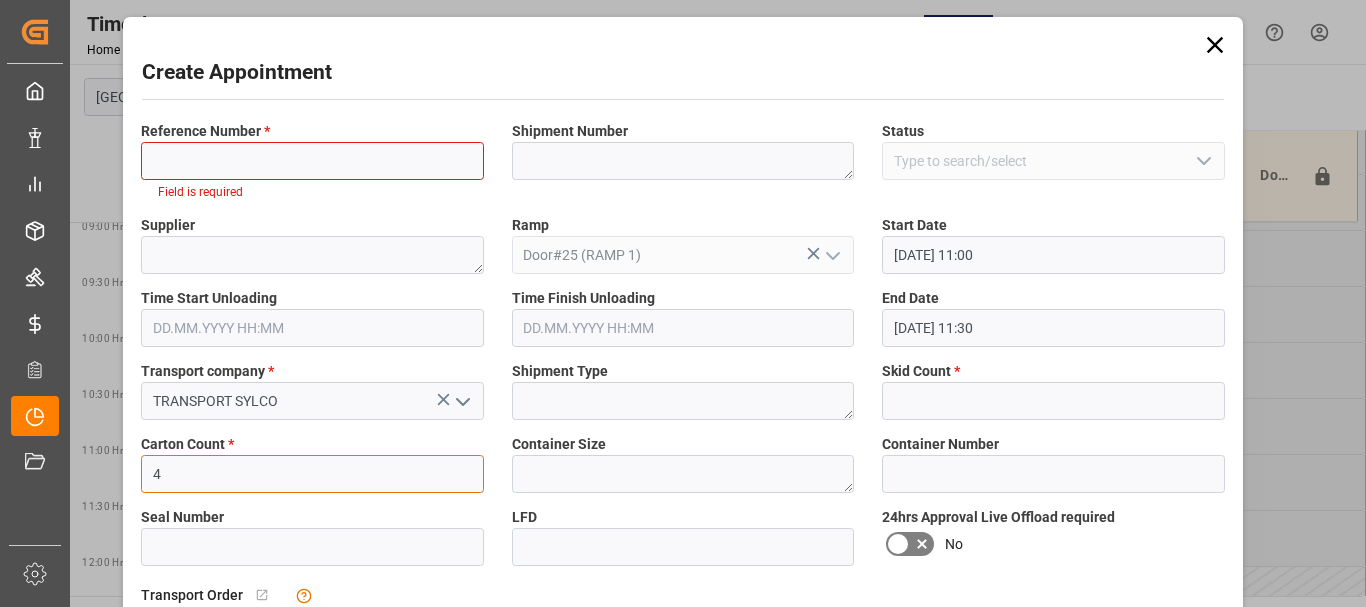 type on "4" 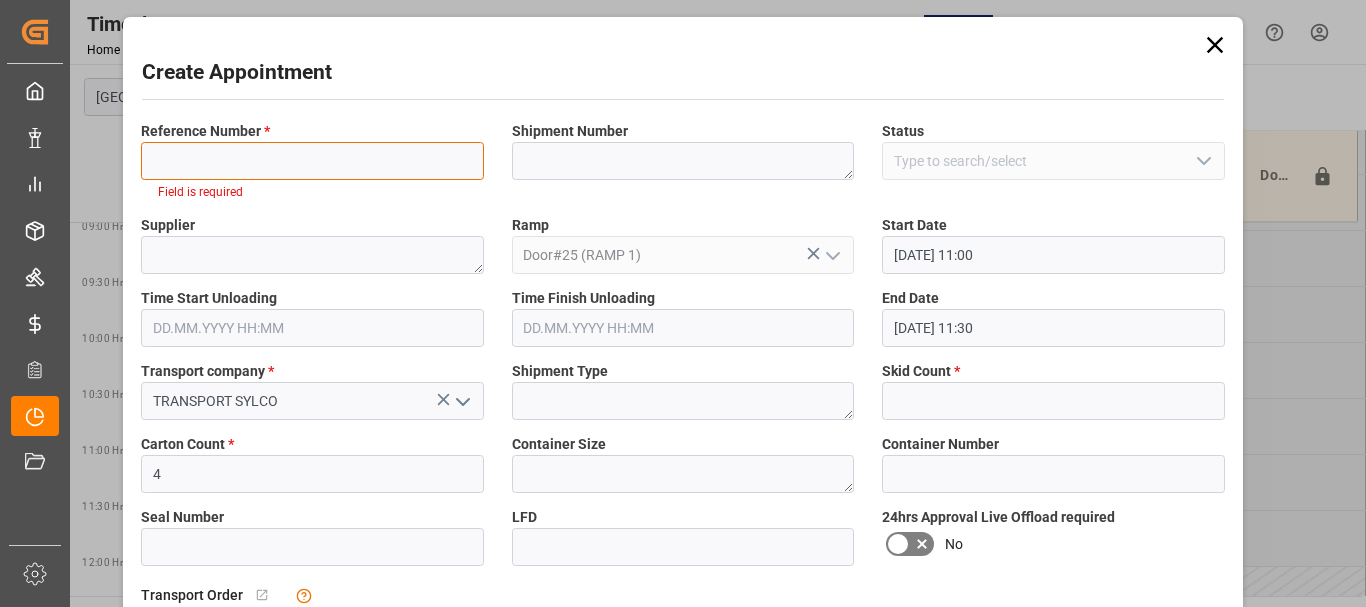 click at bounding box center (312, 161) 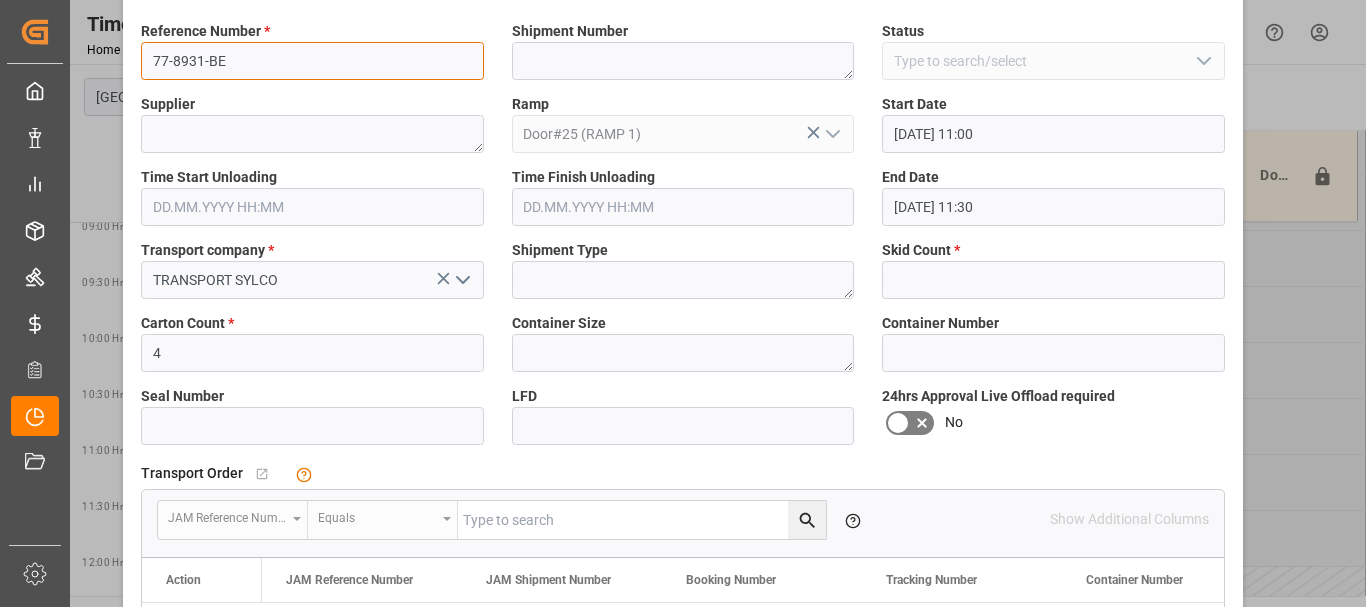 scroll, scrollTop: 200, scrollLeft: 0, axis: vertical 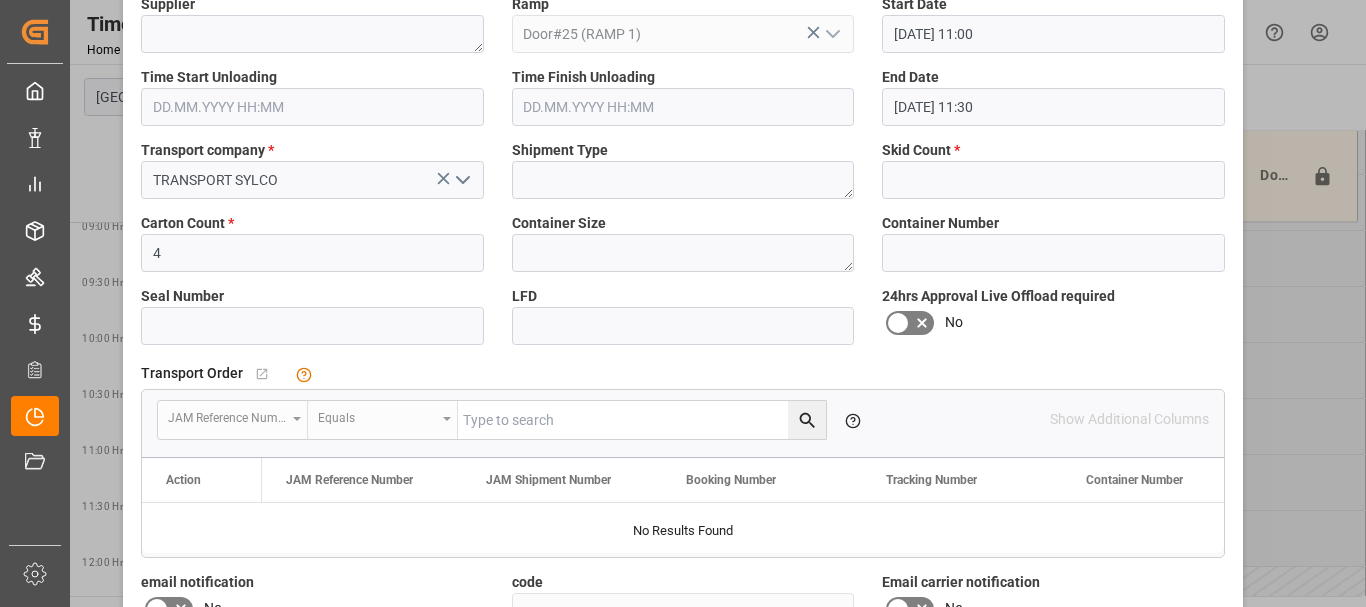 type on "77-8931-BE" 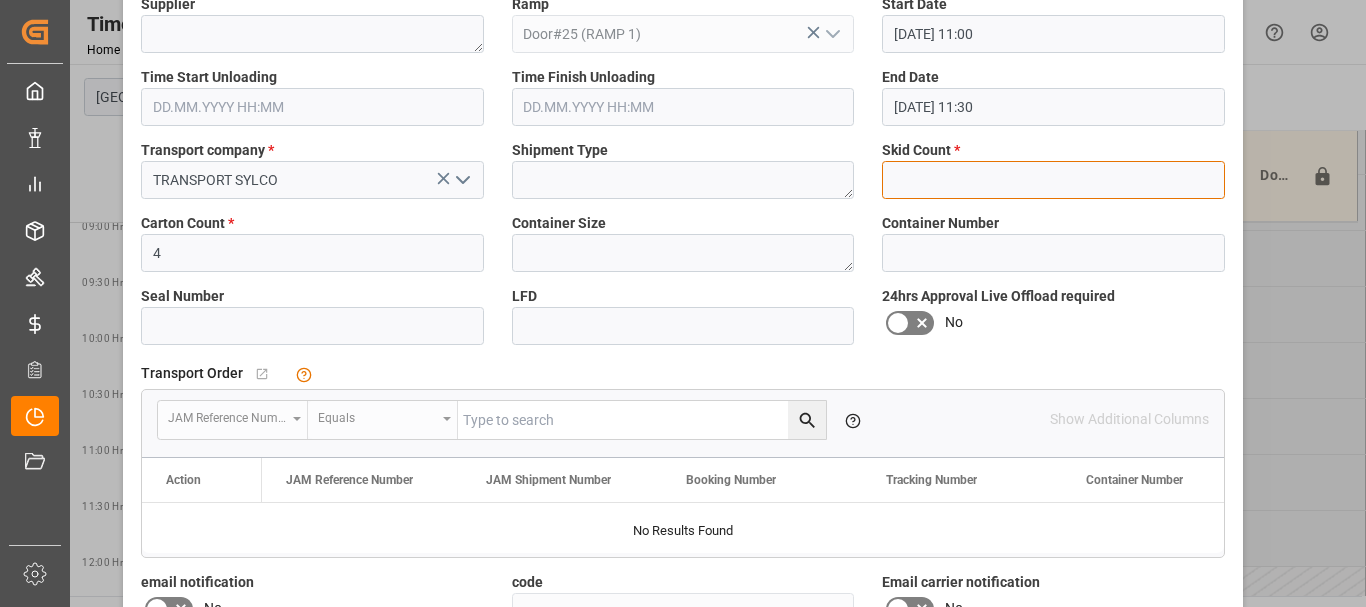 click at bounding box center [1053, 180] 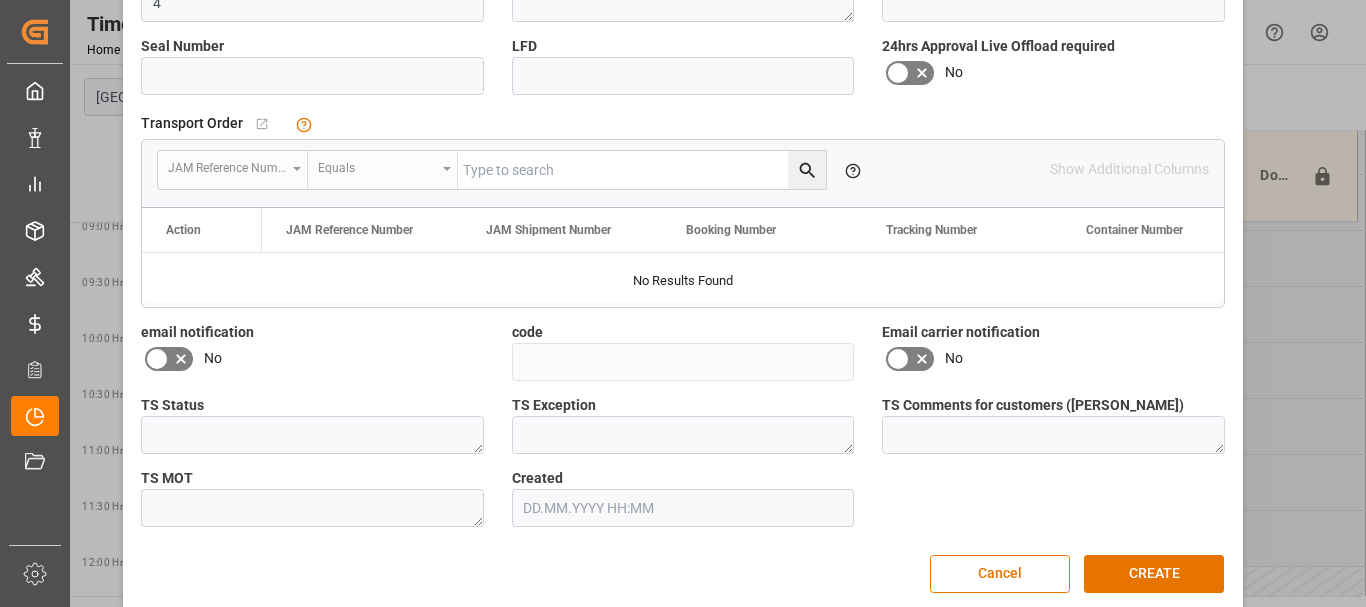 scroll, scrollTop: 472, scrollLeft: 0, axis: vertical 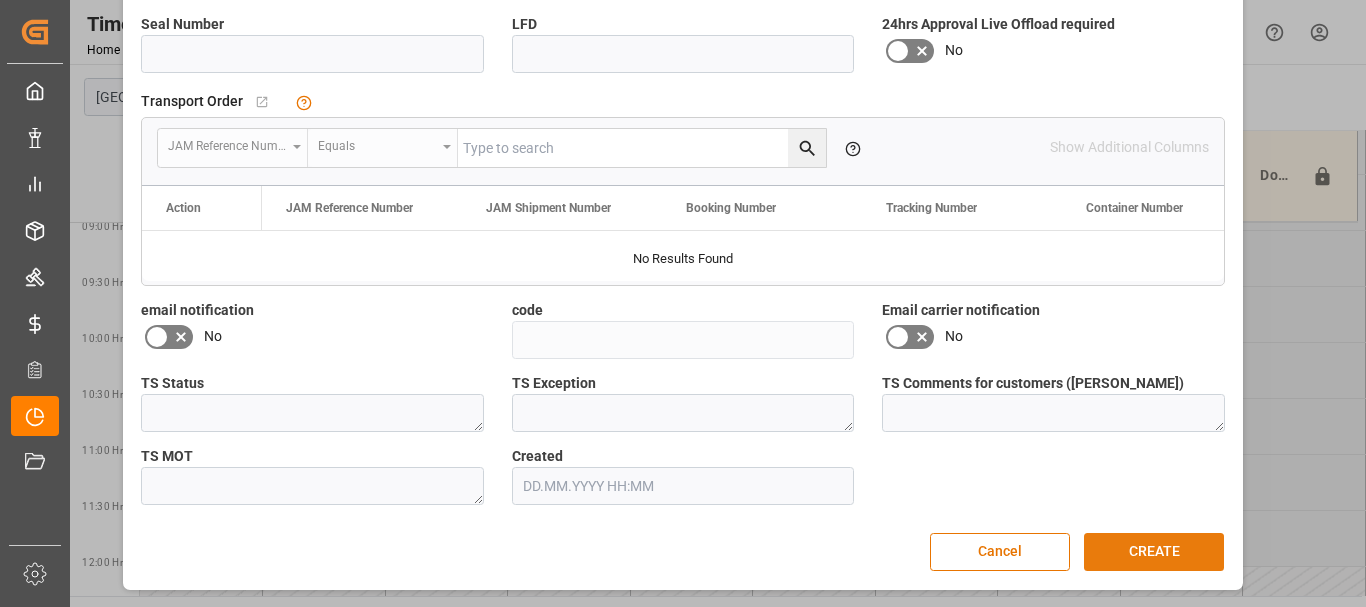 type on "4" 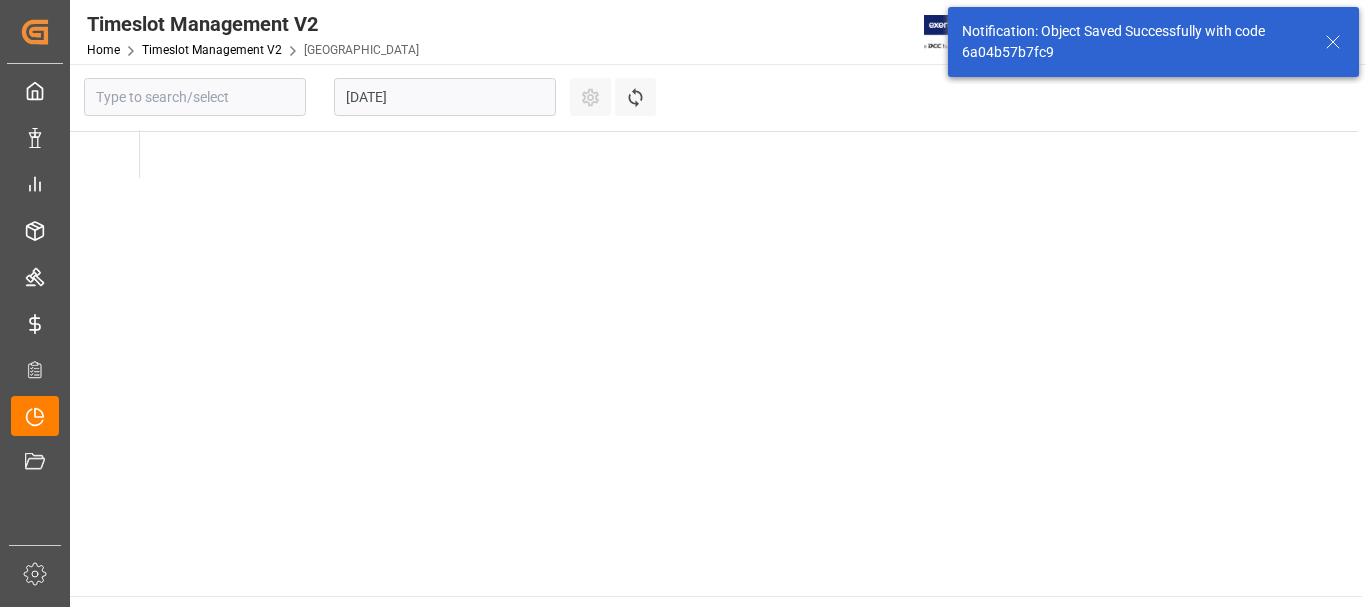 type on "[GEOGRAPHIC_DATA]" 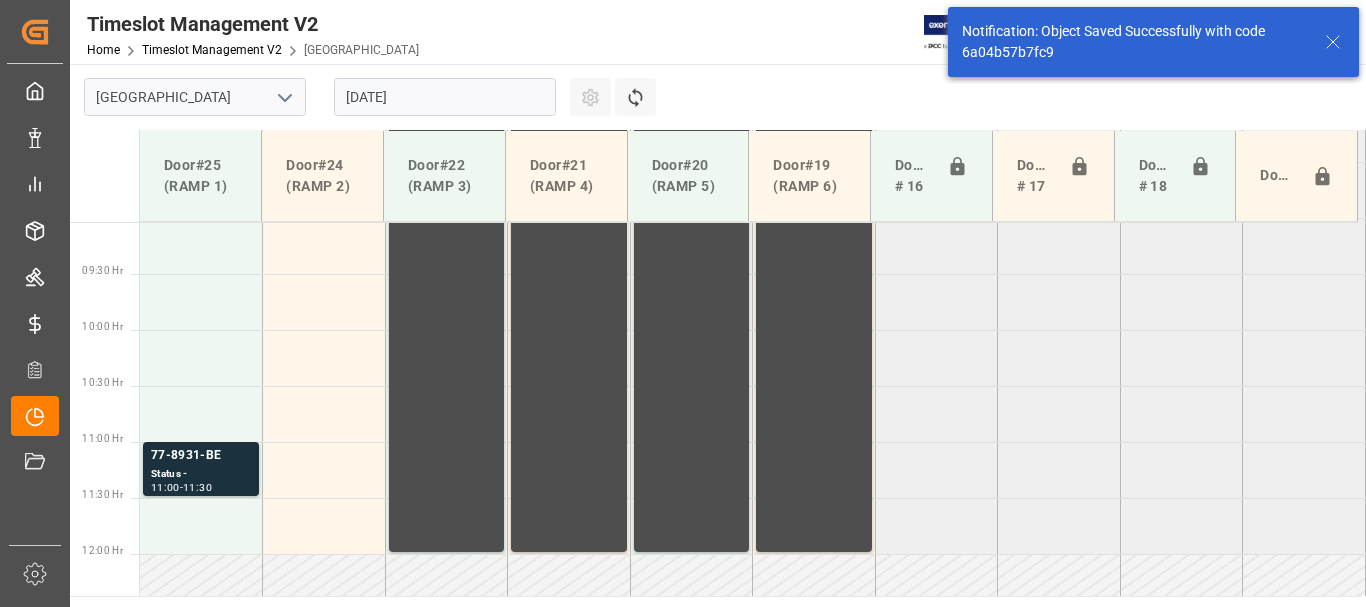 scroll, scrollTop: 1128, scrollLeft: 0, axis: vertical 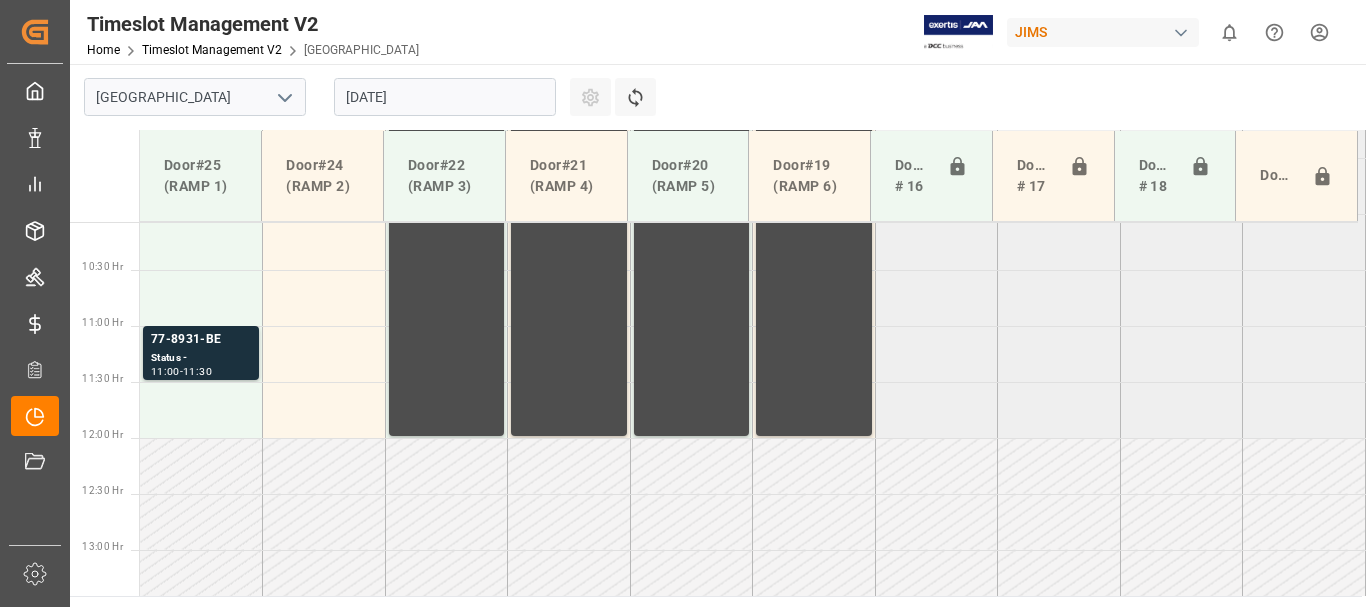 click on "Created by potrace 1.15, written by Peter Selinger 2001-2017 Created by potrace 1.15, written by Peter Selinger 2001-2017 My Cockpit My Cockpit Data Management Data Management My Reports My Reports Order Management Order Management Master Data Master Data Rates Management Rates Management Logward Add-ons Logward Add-ons Timeslot Management V2 Timeslot Management V2 Document Management Document Management Sidebar Settings Back to main menu Timeslot Management V2 Home Timeslot Management V2 Montreal JIMS 0 Notifications Only show unread All Watching Mark all categories read No notifications Montreal 22.07.2025 Settings Refresh Time Slots Door#25 (RAMP 1) Door#24 (RAMP 2) Door#22 (RAMP 3) Door#21 (RAMP 4) Door#20 (RAMP 5) Door#19 (RAMP 6) Doors # 16 Doors # 17 Doors # 18 Door#23 00:30 Hr 01:00 Hr 01:30 Hr 02:00 Hr 02:30 Hr 03:00 Hr 03:30 Hr 04:00 Hr 04:30 Hr 05:00 Hr 05:30 Hr 06:00 Hr 06:30 Hr 07:00 Hr 07:30 Hr 08:00 Hr 08:30 Hr 09:00 Hr 09:30 Hr 10:00 Hr 10:30 Hr 11:00 Hr 11:30 Hr 12:00 Hr 12:30 Hr 13:00 Hr ©" at bounding box center (683, 303) 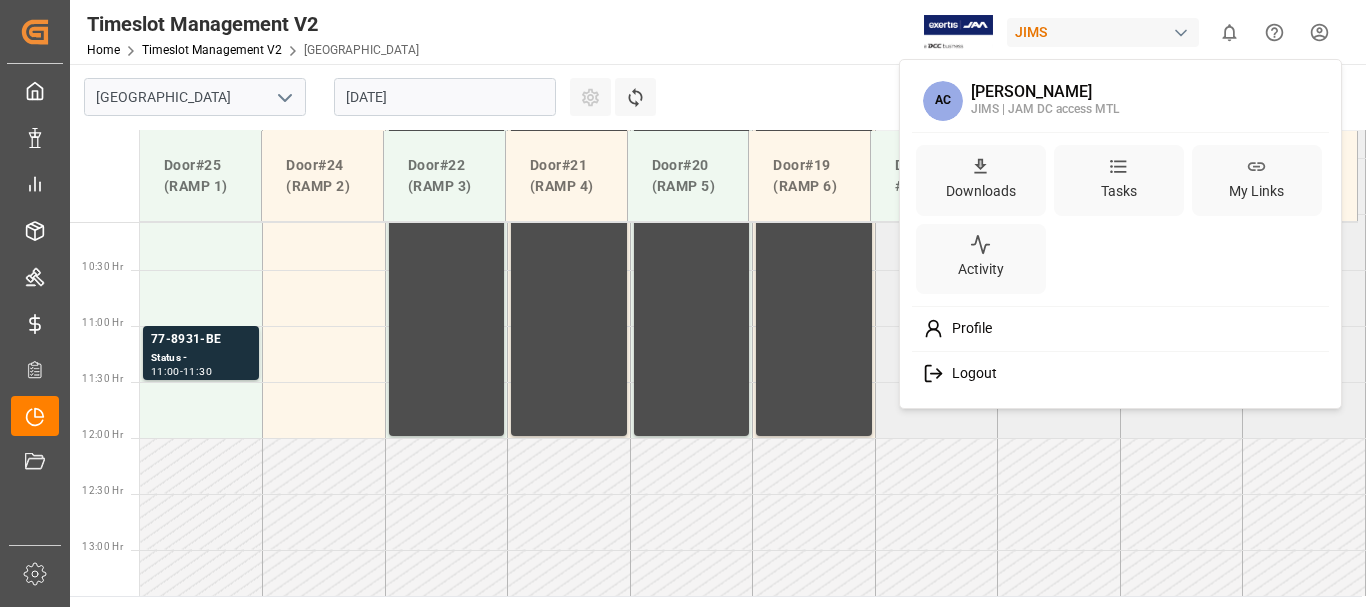 click on "Logout" at bounding box center [970, 374] 